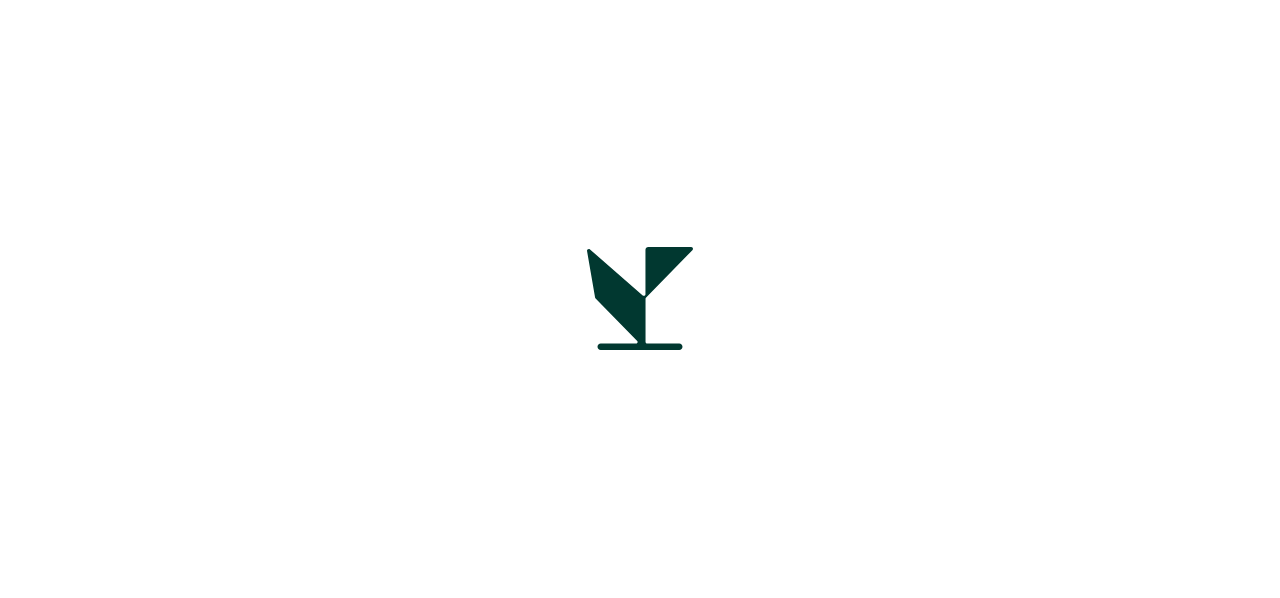 scroll, scrollTop: 0, scrollLeft: 0, axis: both 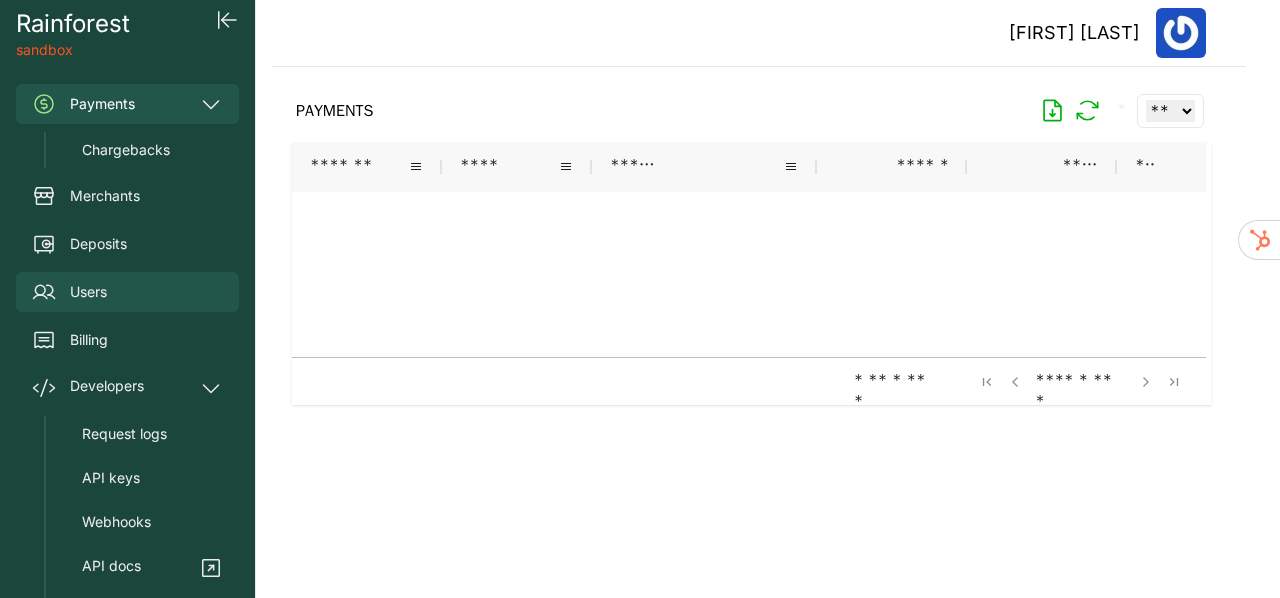 click on "Users" at bounding box center [88, 292] 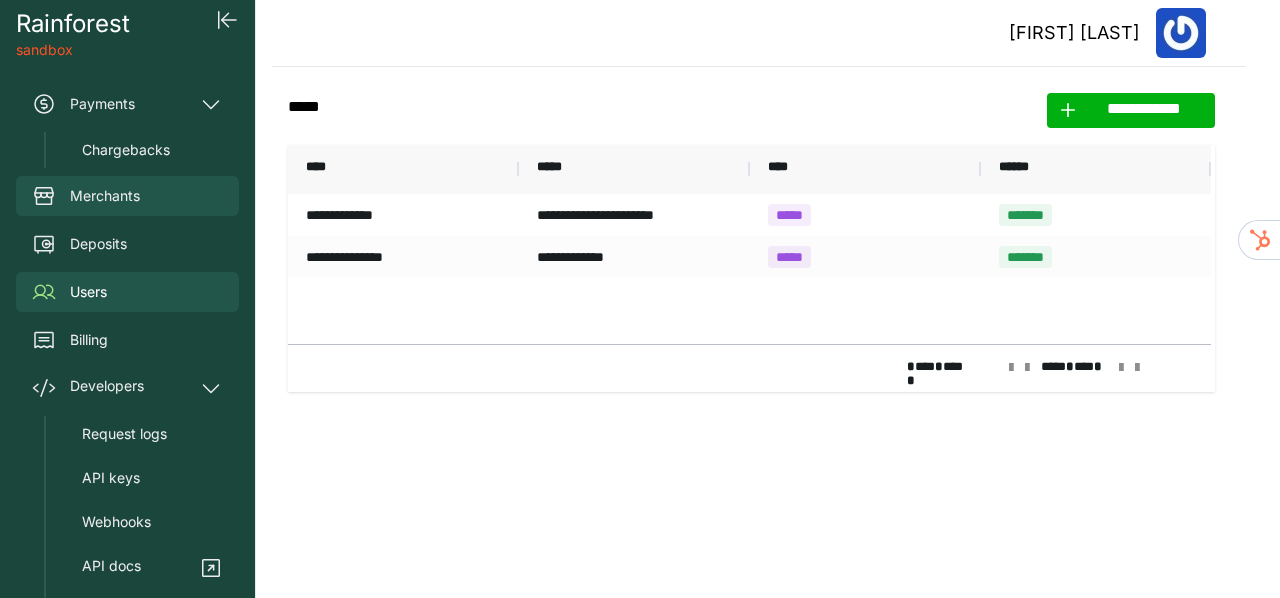click on "Merchants" at bounding box center (127, 196) 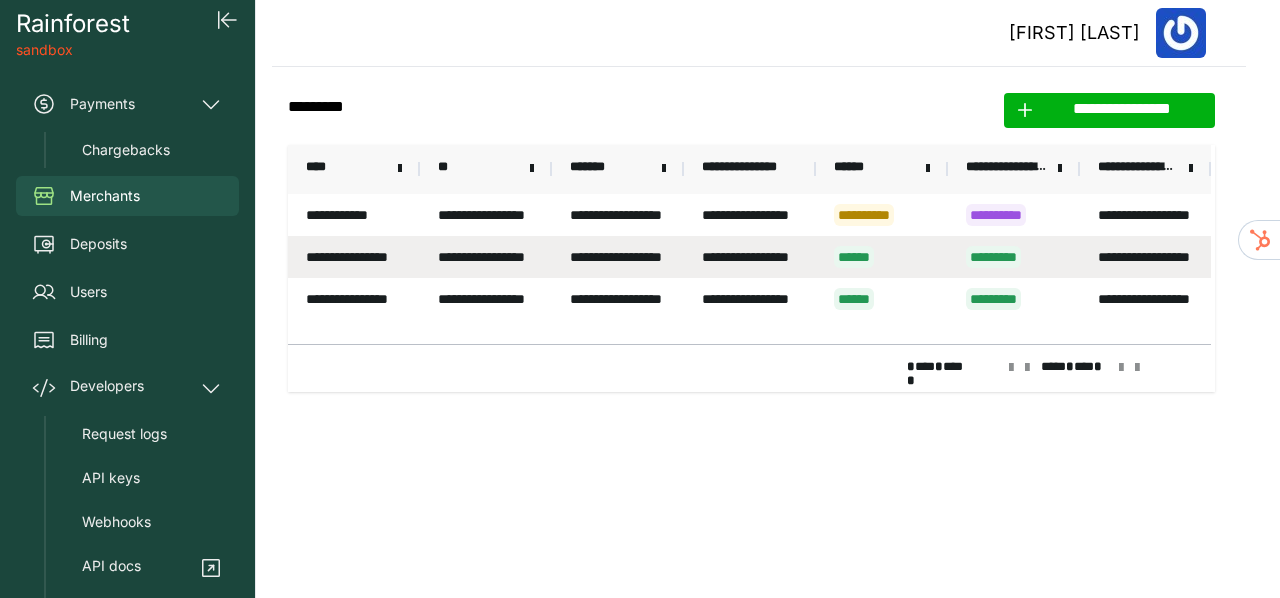 click on "**********" at bounding box center (495, 257) 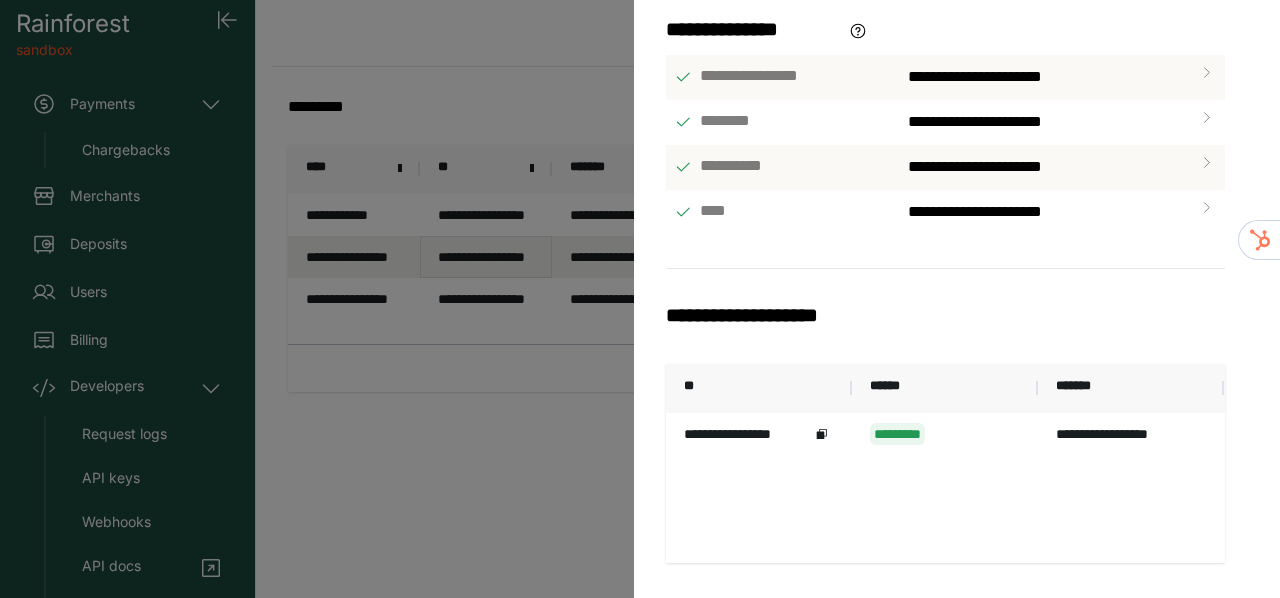 scroll, scrollTop: 882, scrollLeft: 0, axis: vertical 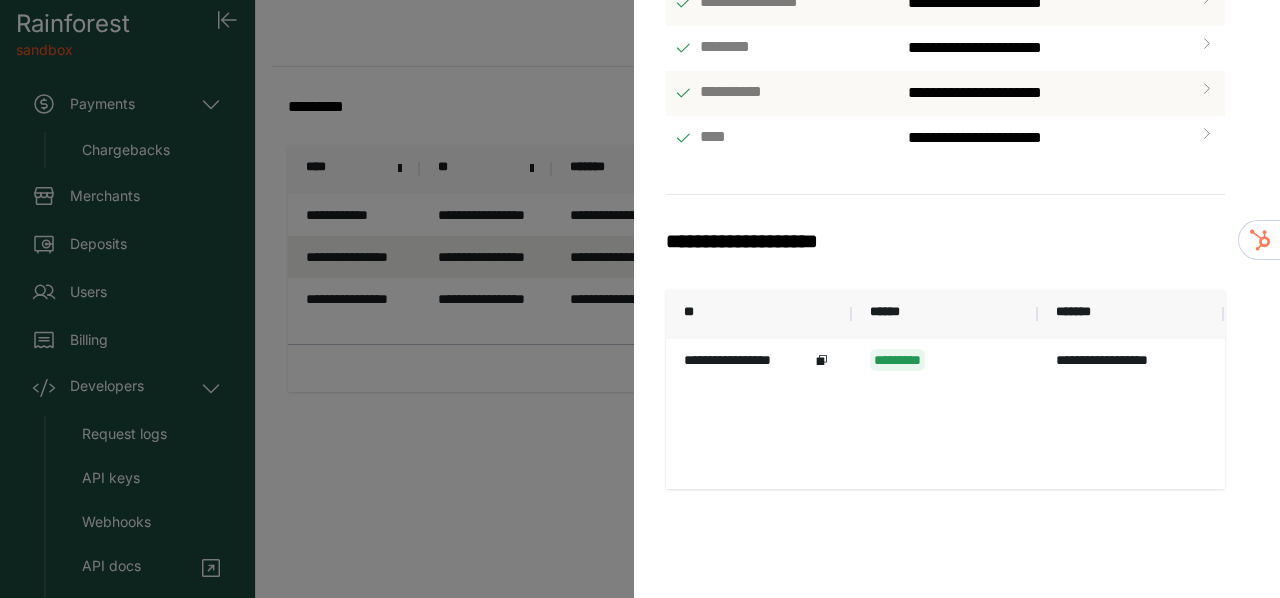 click on "**********" at bounding box center (640, 299) 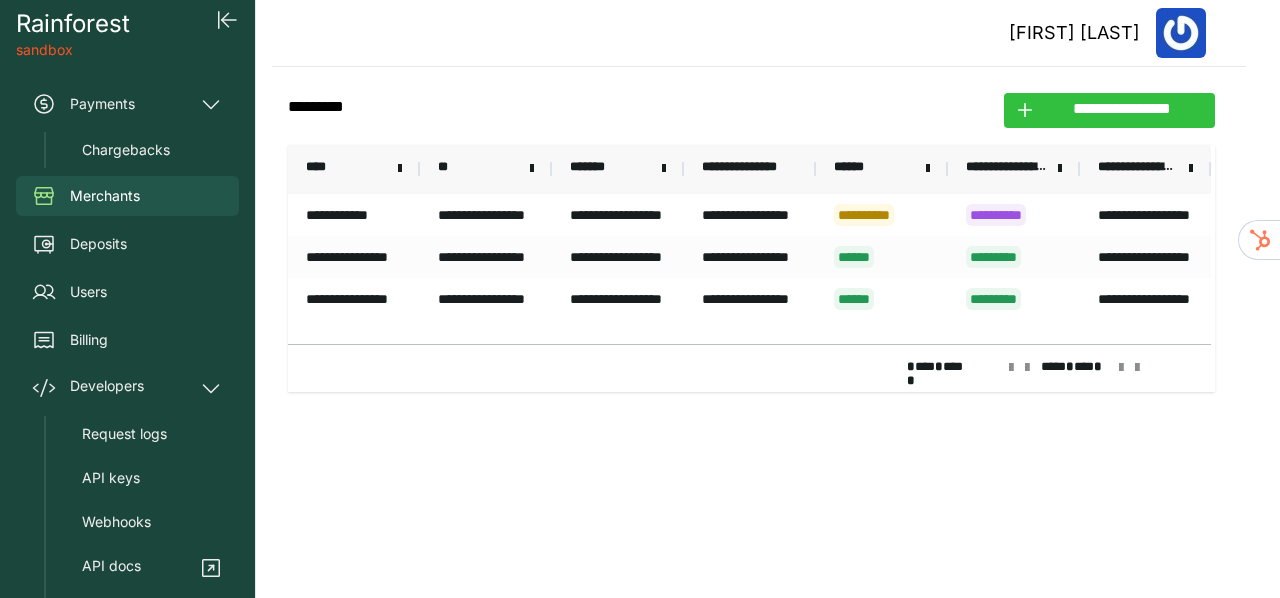 click on "**********" at bounding box center [1122, 110] 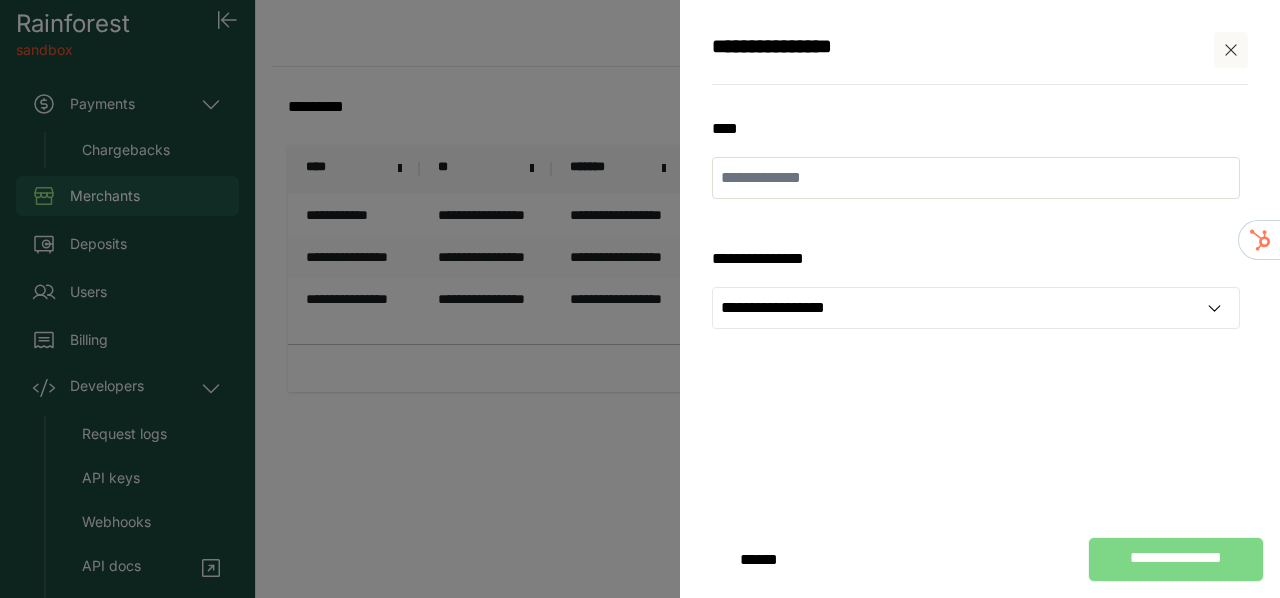 click on "******" at bounding box center [759, 559] 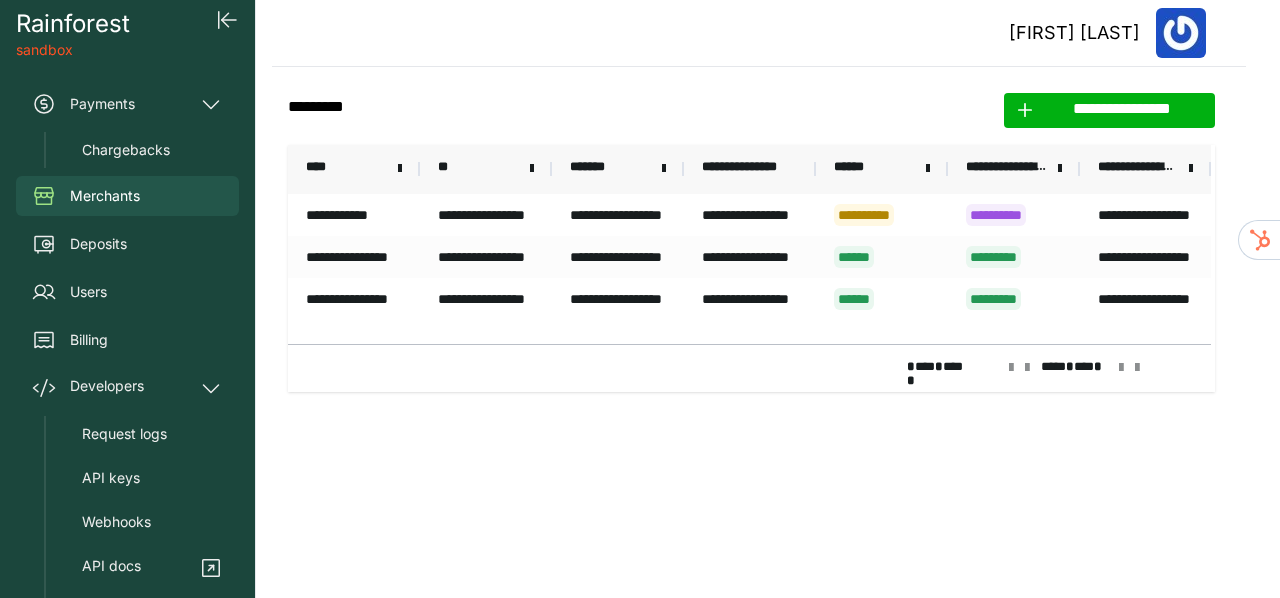 click 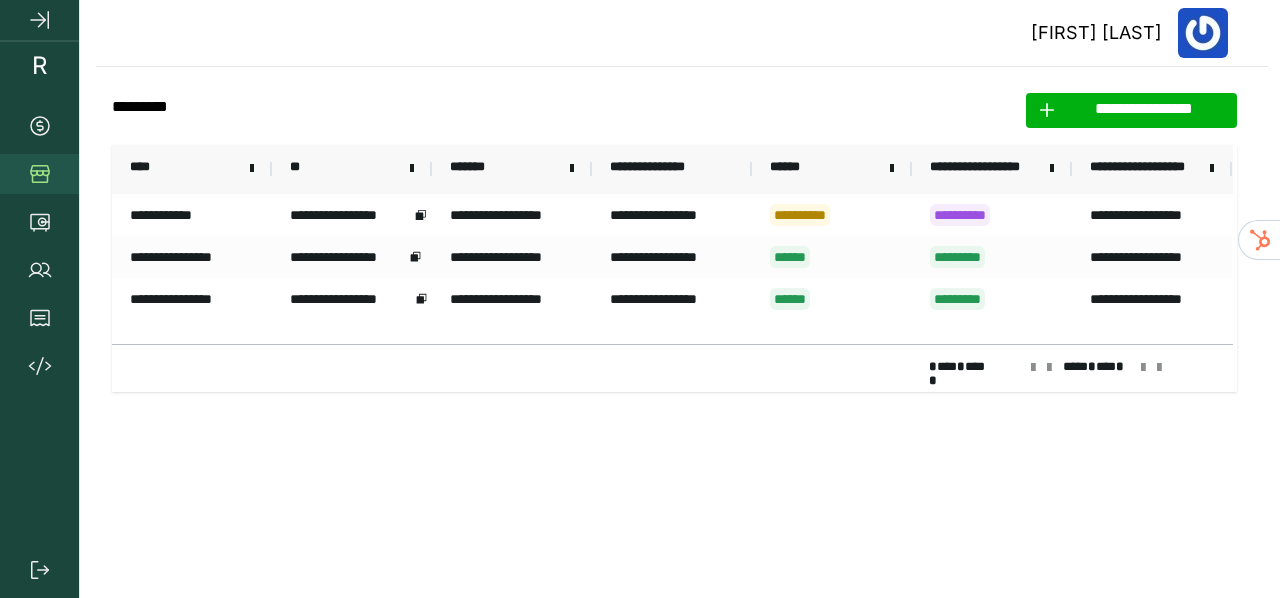 click on "**********" at bounding box center (1144, 168) 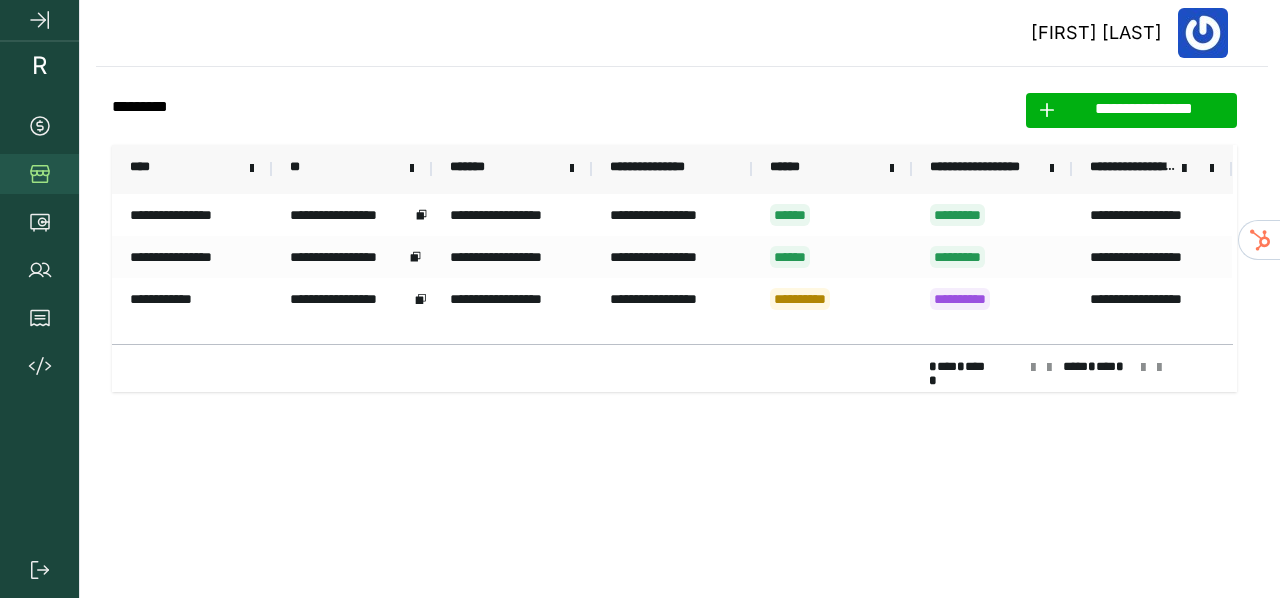 click on "**********" at bounding box center [1133, 168] 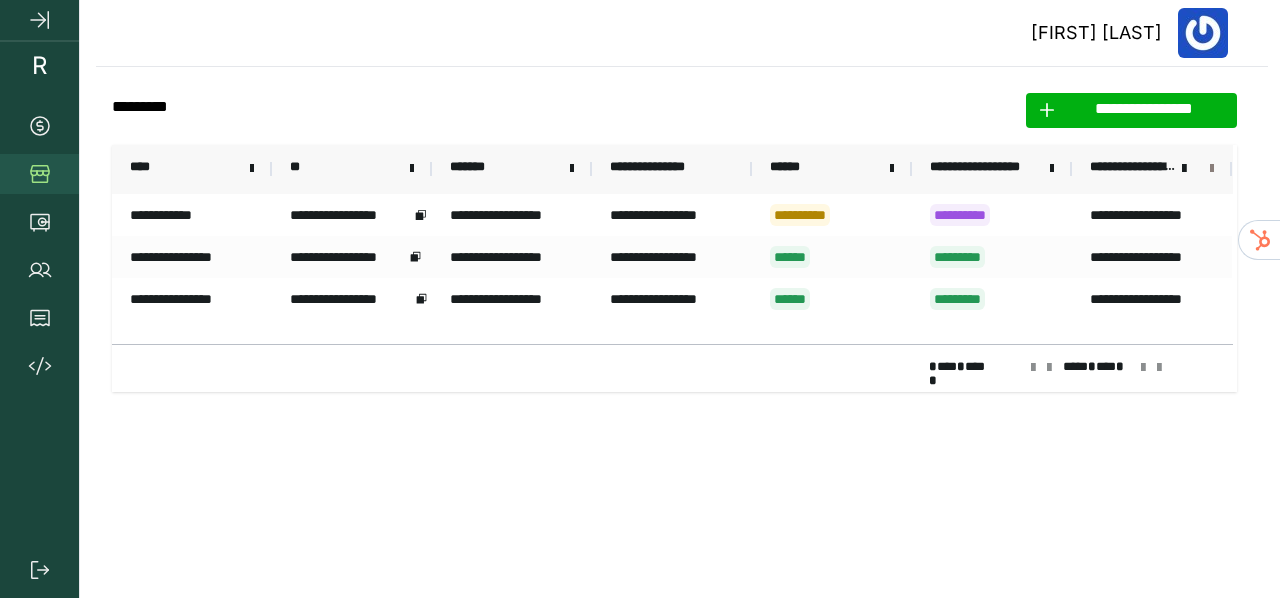 click at bounding box center (1212, 169) 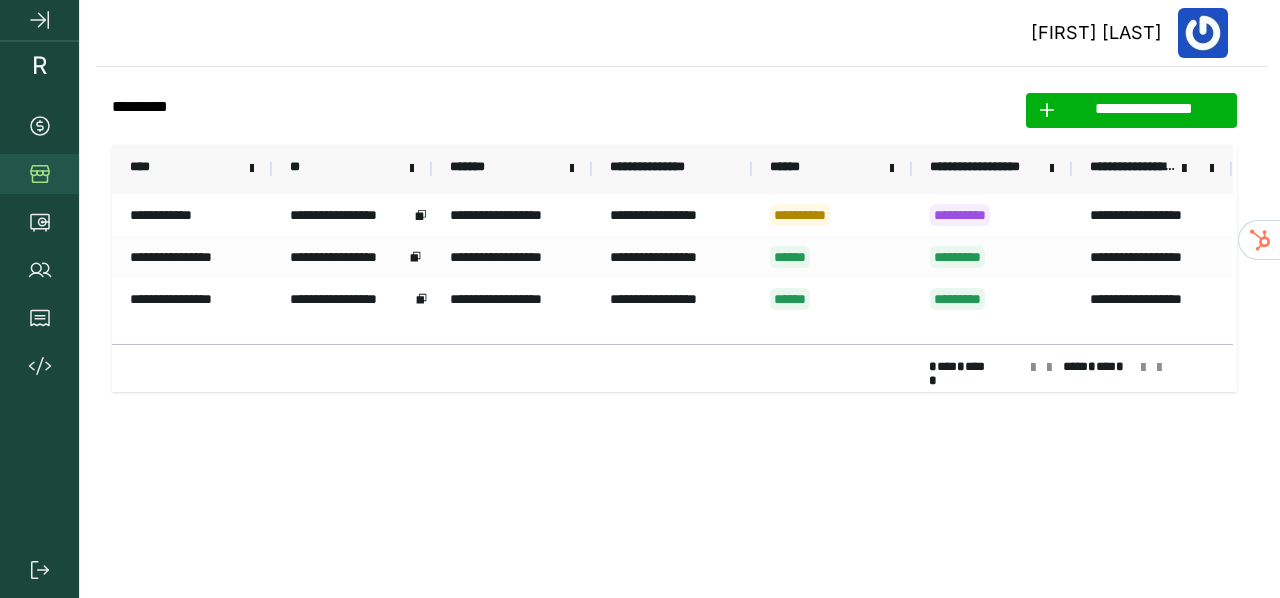 click on "**********" 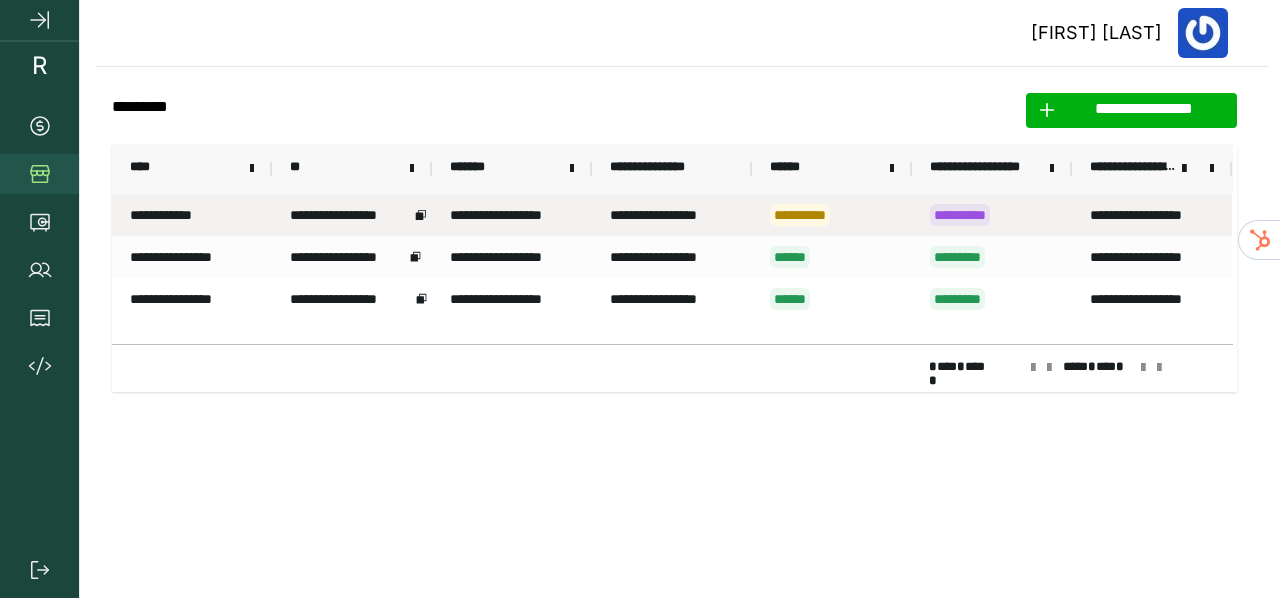 click on "**********" at bounding box center (192, 215) 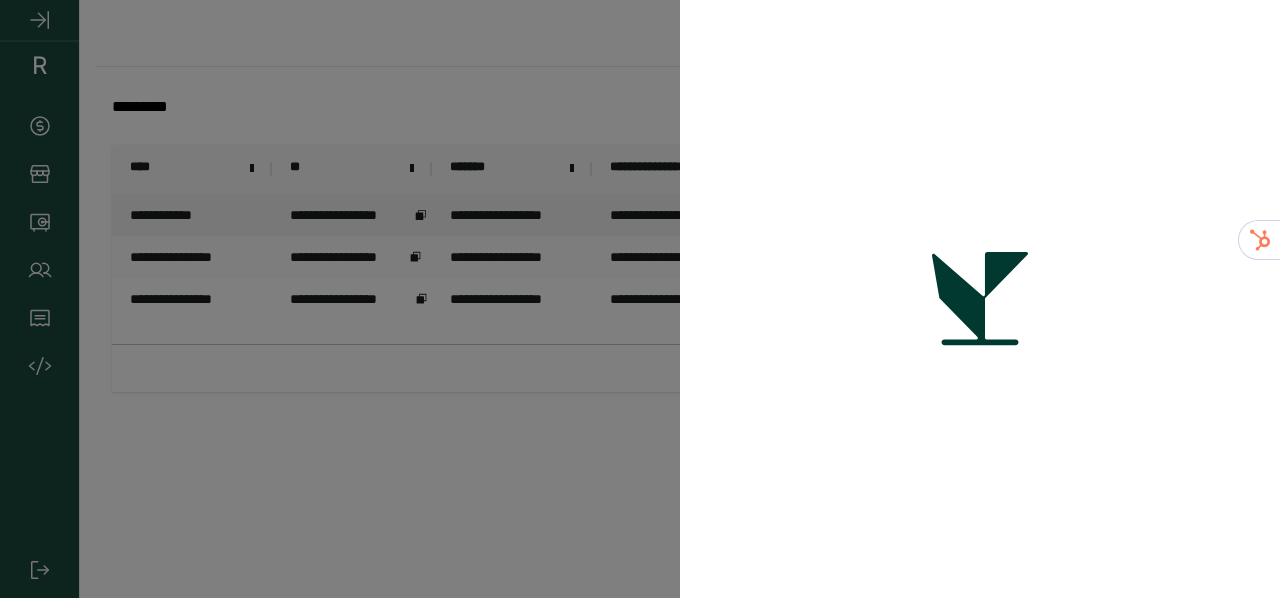 click at bounding box center (640, 299) 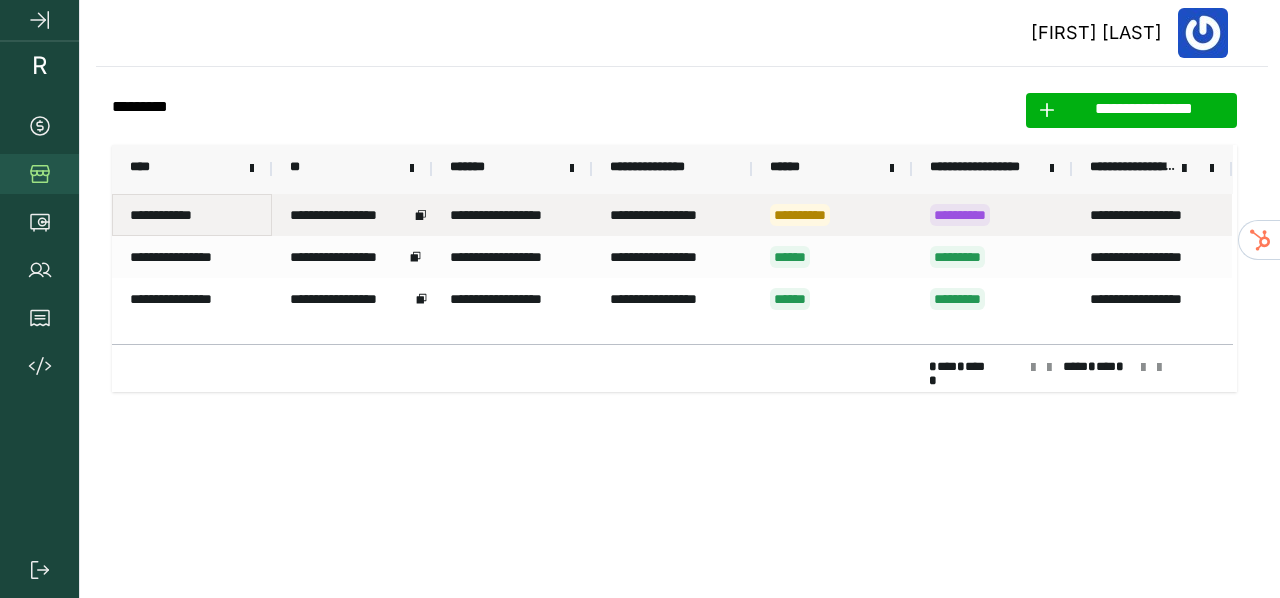 click on "**********" at bounding box center (192, 215) 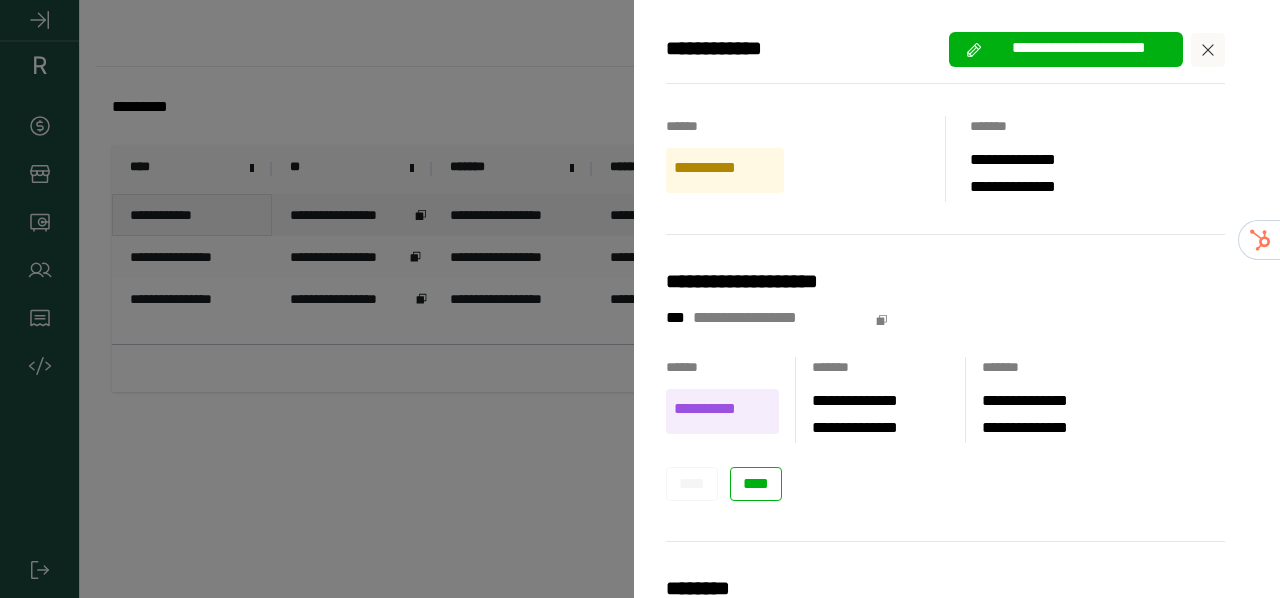 scroll, scrollTop: 100, scrollLeft: 0, axis: vertical 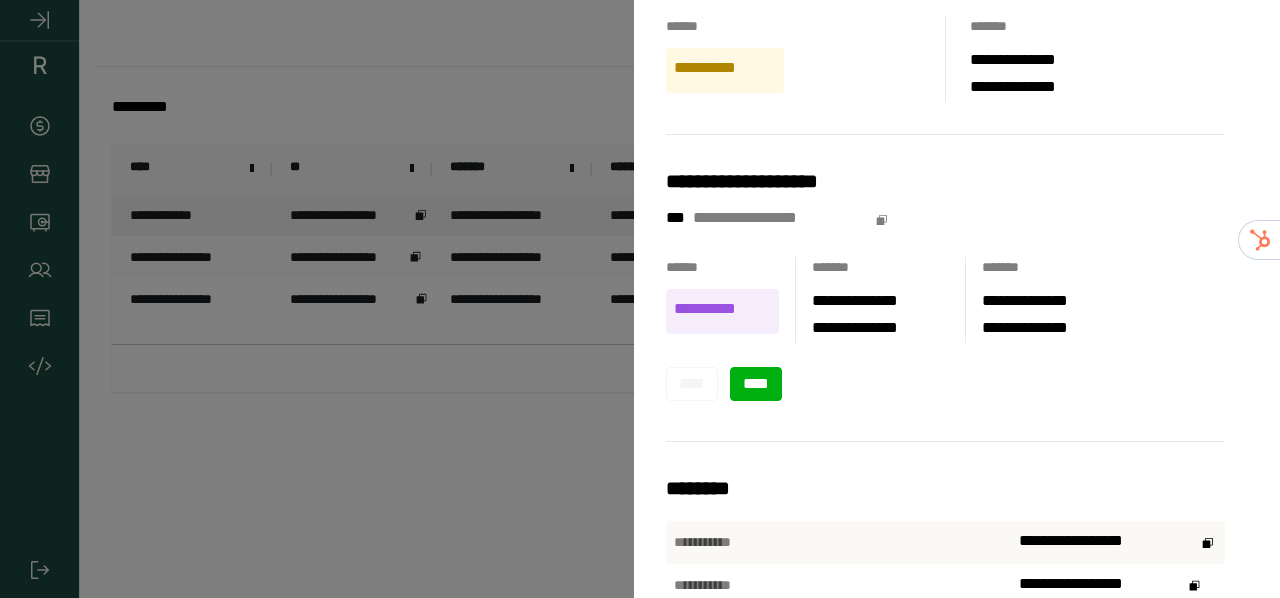 click on "****" at bounding box center [756, 383] 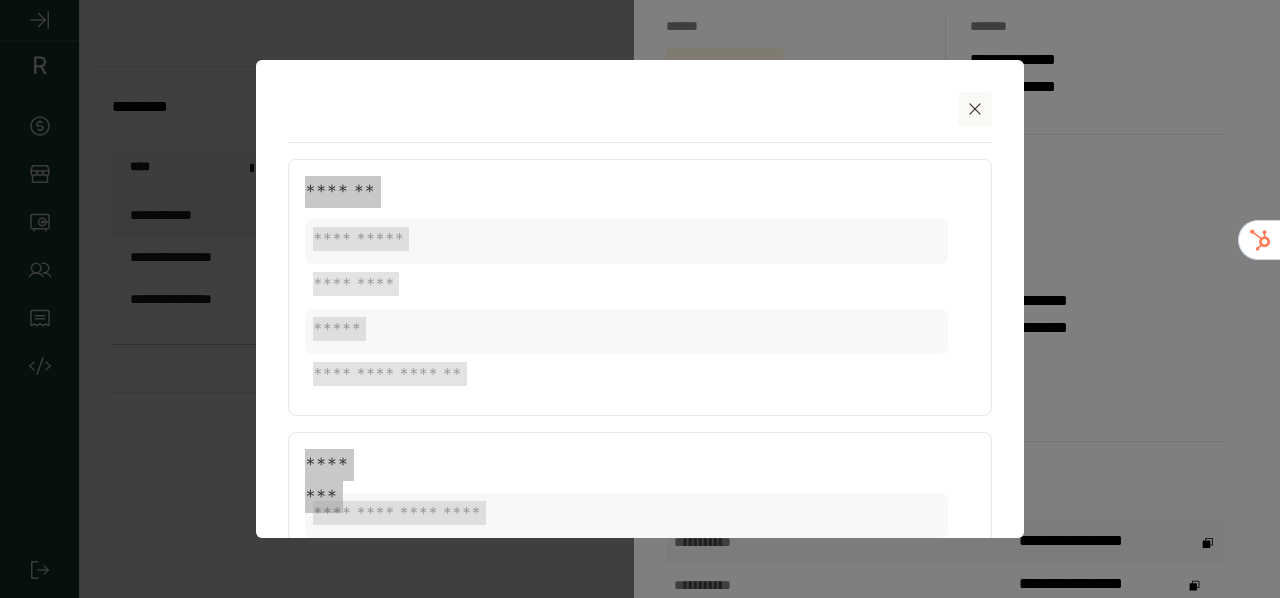 click on "*******" at bounding box center [640, 193] 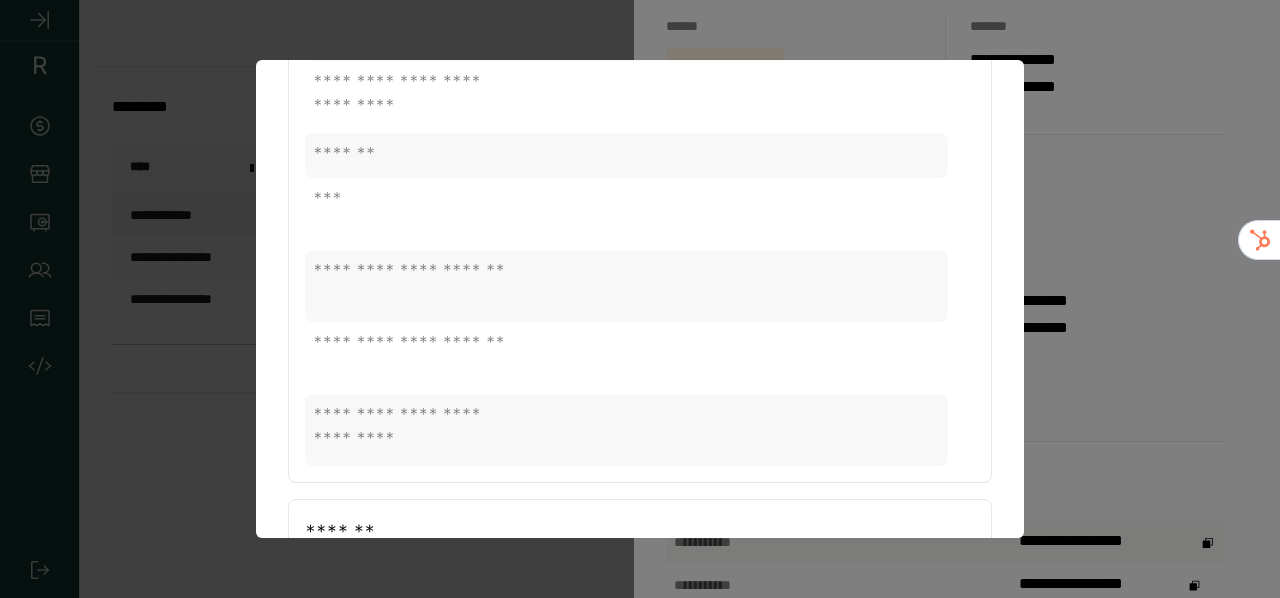 scroll, scrollTop: 0, scrollLeft: 0, axis: both 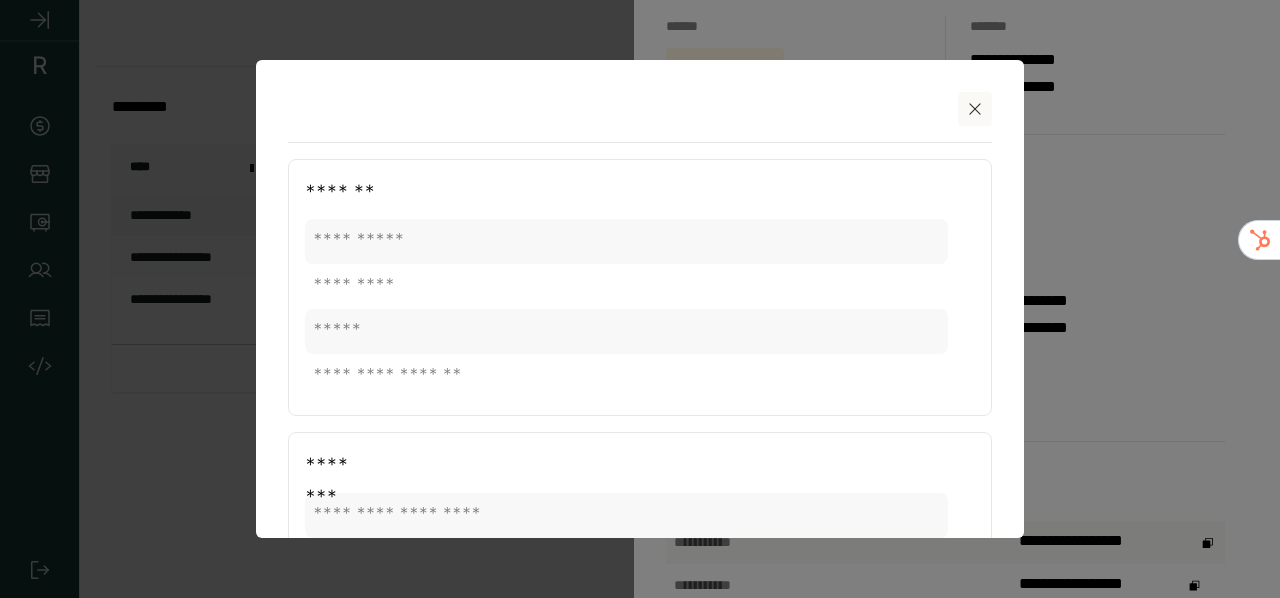 click 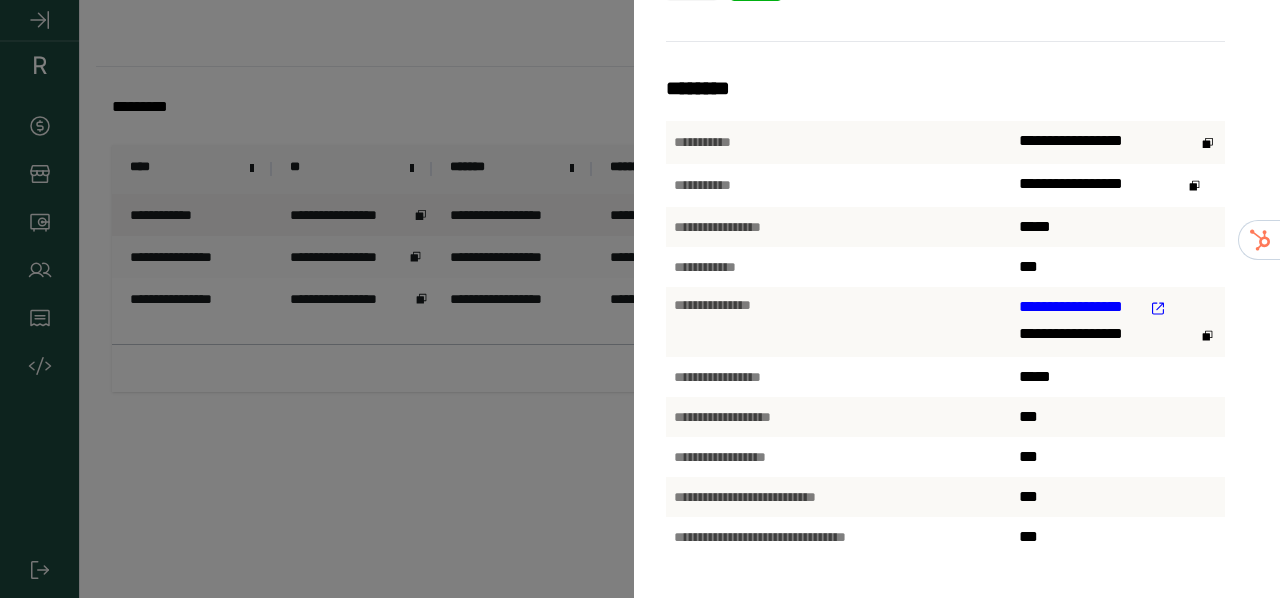 scroll, scrollTop: 575, scrollLeft: 0, axis: vertical 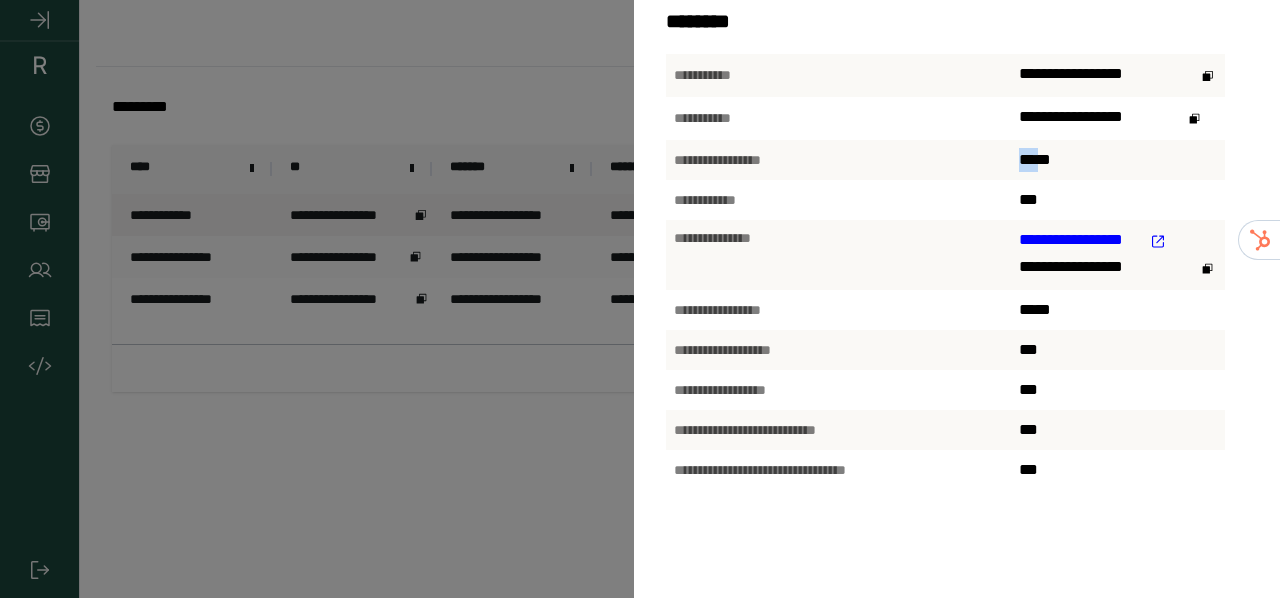 drag, startPoint x: 1058, startPoint y: 199, endPoint x: 1026, endPoint y: 205, distance: 32.55764 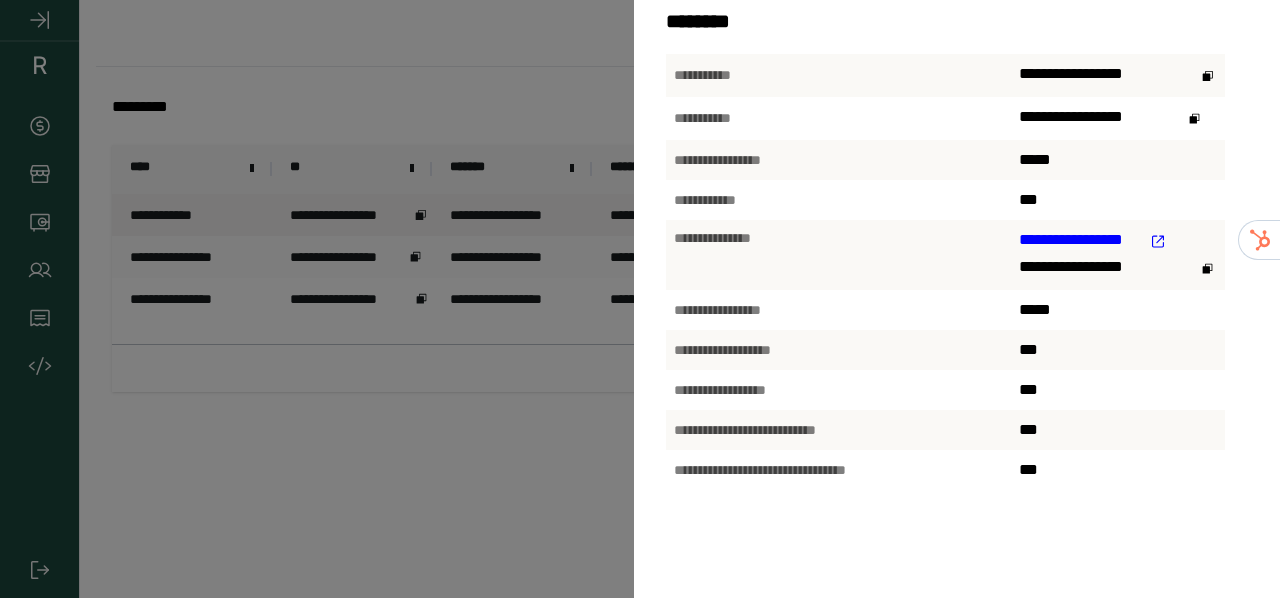 click 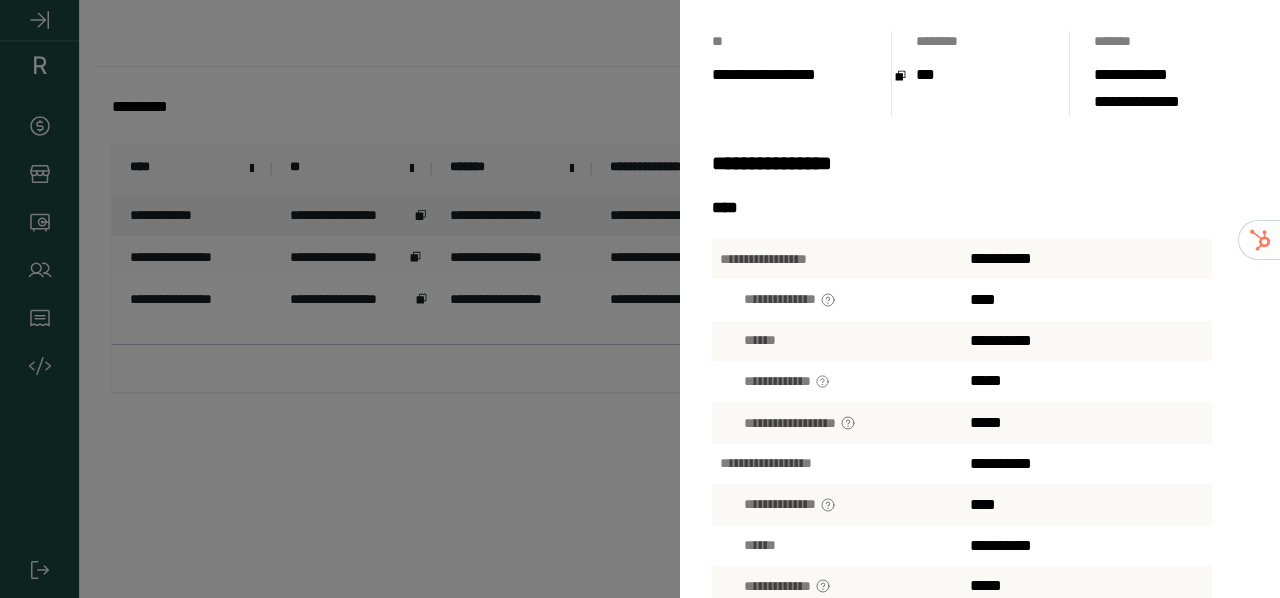 scroll, scrollTop: 200, scrollLeft: 0, axis: vertical 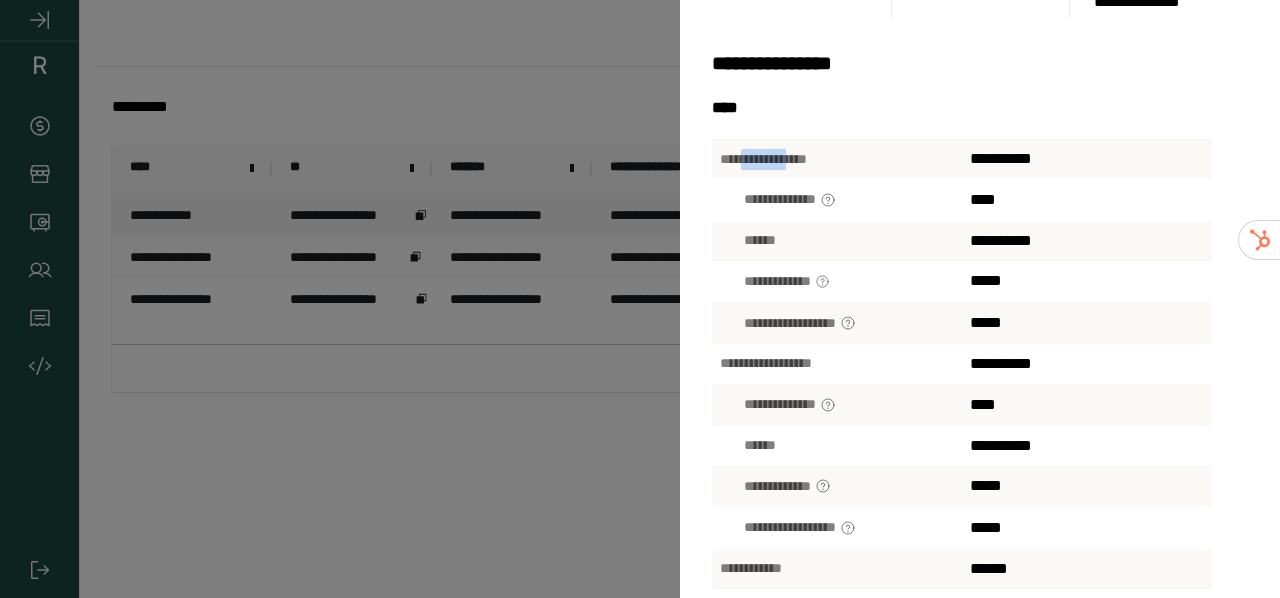 drag, startPoint x: 760, startPoint y: 181, endPoint x: 842, endPoint y: 178, distance: 82.05486 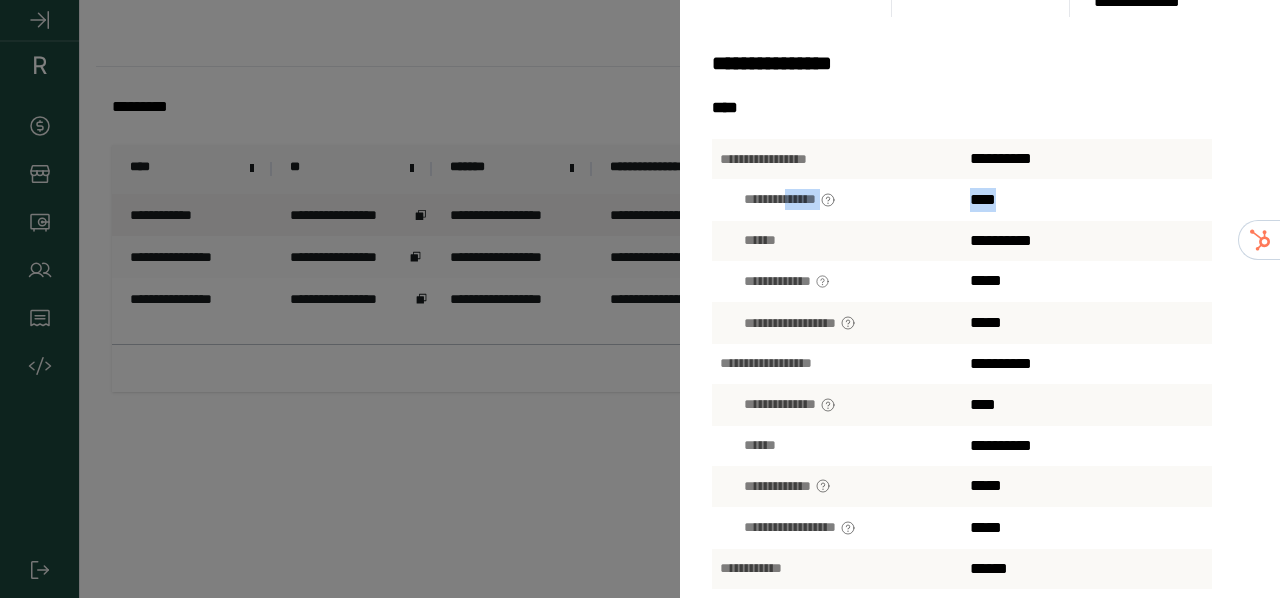 drag, startPoint x: 862, startPoint y: 225, endPoint x: 1030, endPoint y: 227, distance: 168.0119 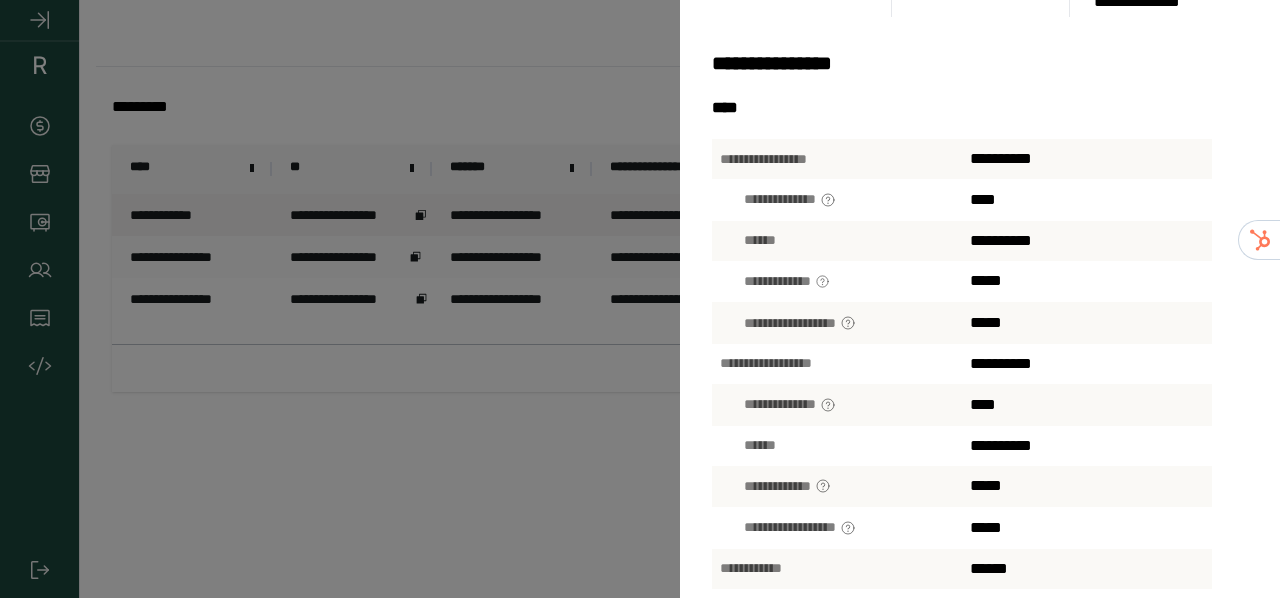 click on "**********" at bounding box center (837, 159) 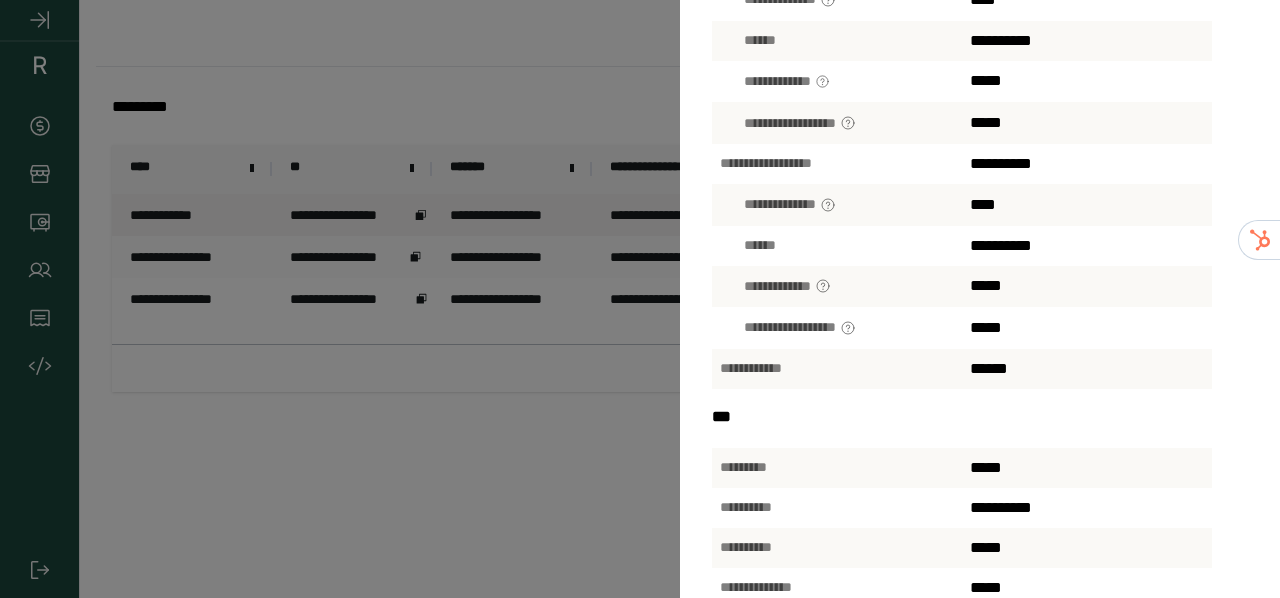 scroll, scrollTop: 200, scrollLeft: 0, axis: vertical 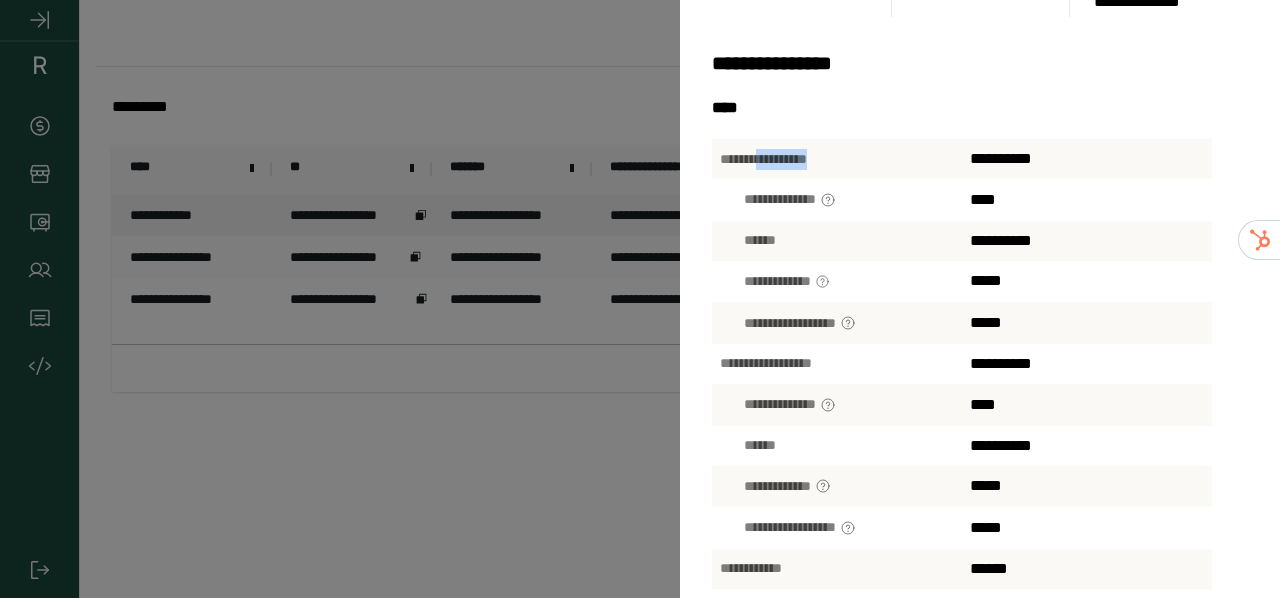 drag, startPoint x: 792, startPoint y: 180, endPoint x: 897, endPoint y: 179, distance: 105.00476 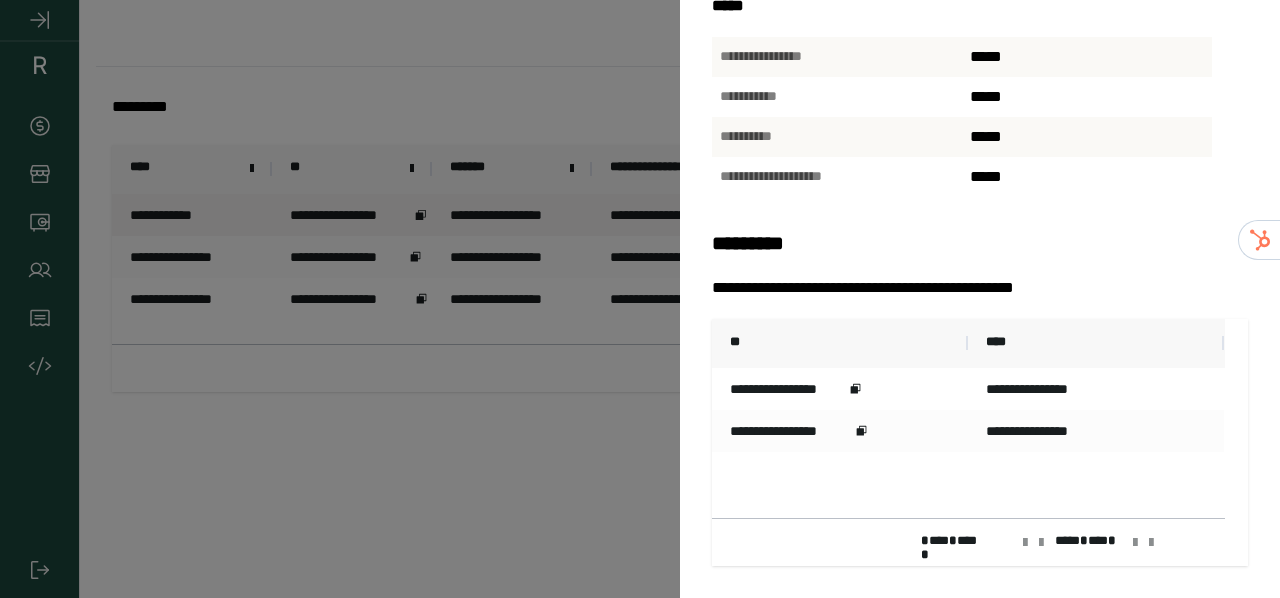scroll, scrollTop: 1247, scrollLeft: 0, axis: vertical 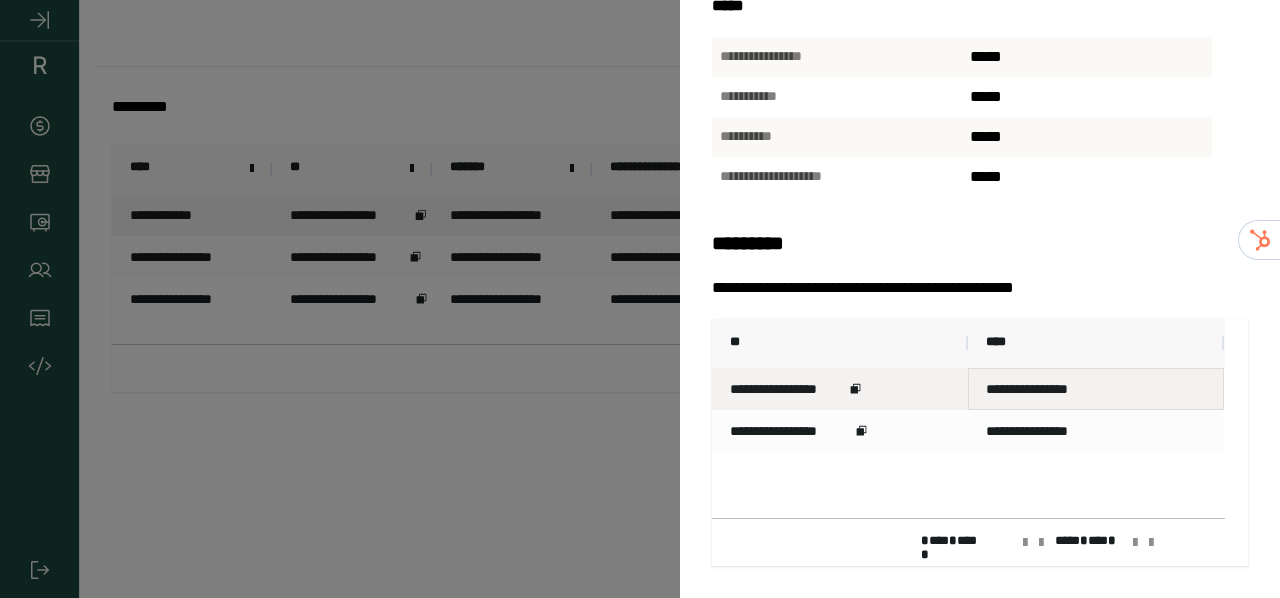 click on "**********" at bounding box center (1096, 389) 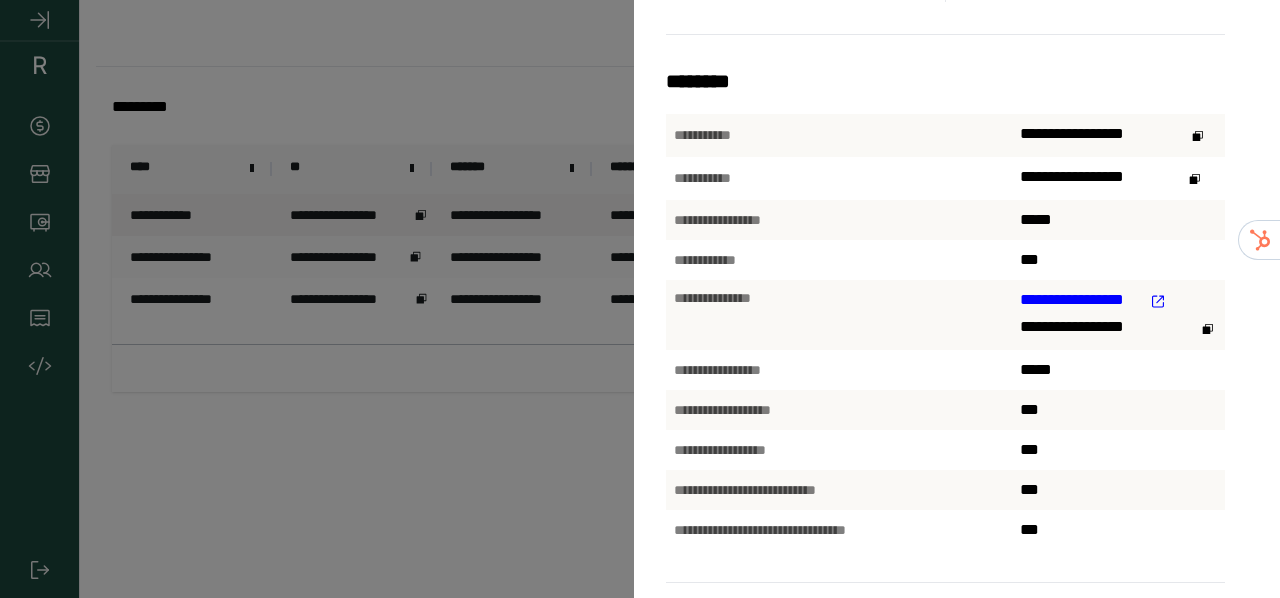 scroll, scrollTop: 300, scrollLeft: 0, axis: vertical 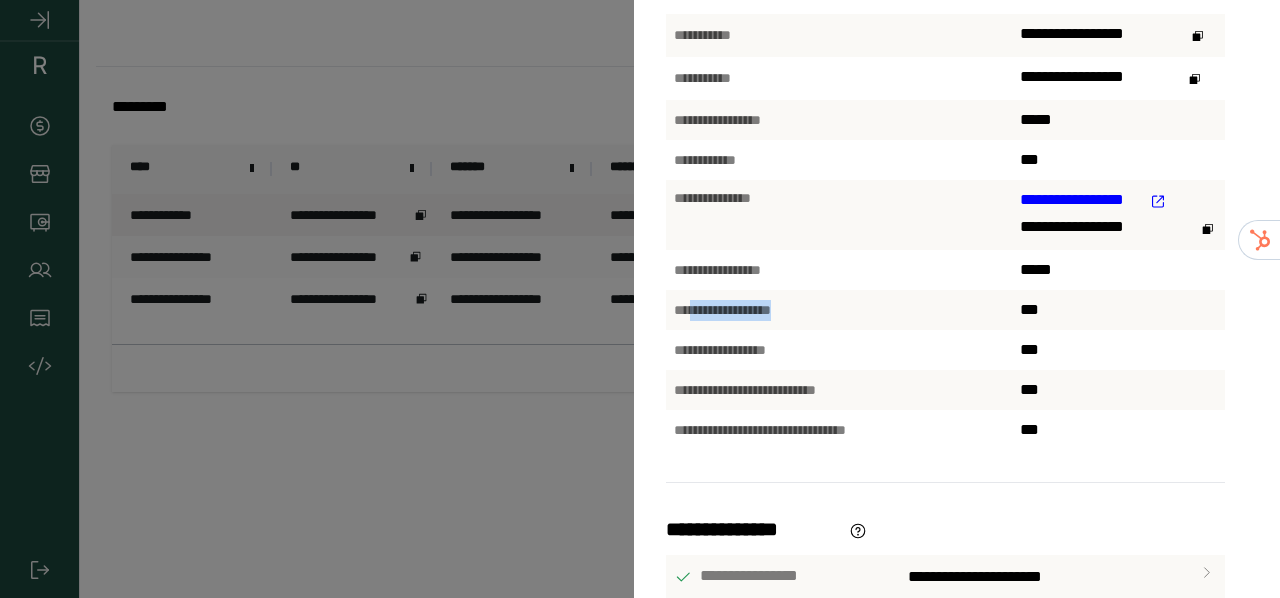 drag, startPoint x: 714, startPoint y: 354, endPoint x: 862, endPoint y: 359, distance: 148.08444 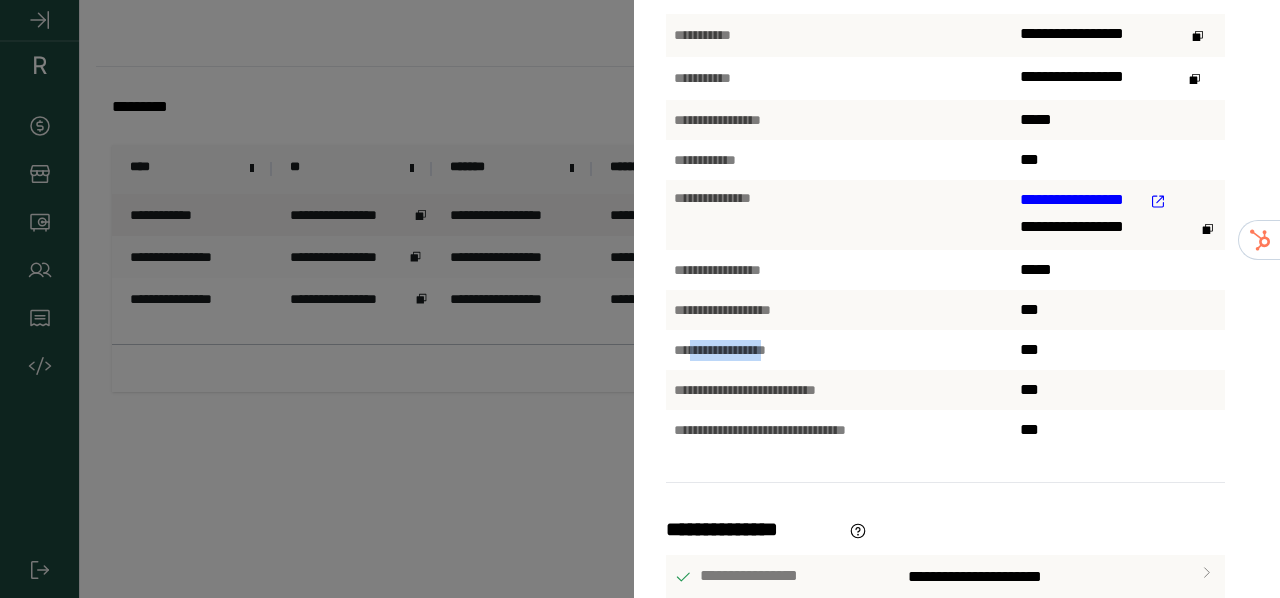 drag, startPoint x: 710, startPoint y: 400, endPoint x: 838, endPoint y: 402, distance: 128.01562 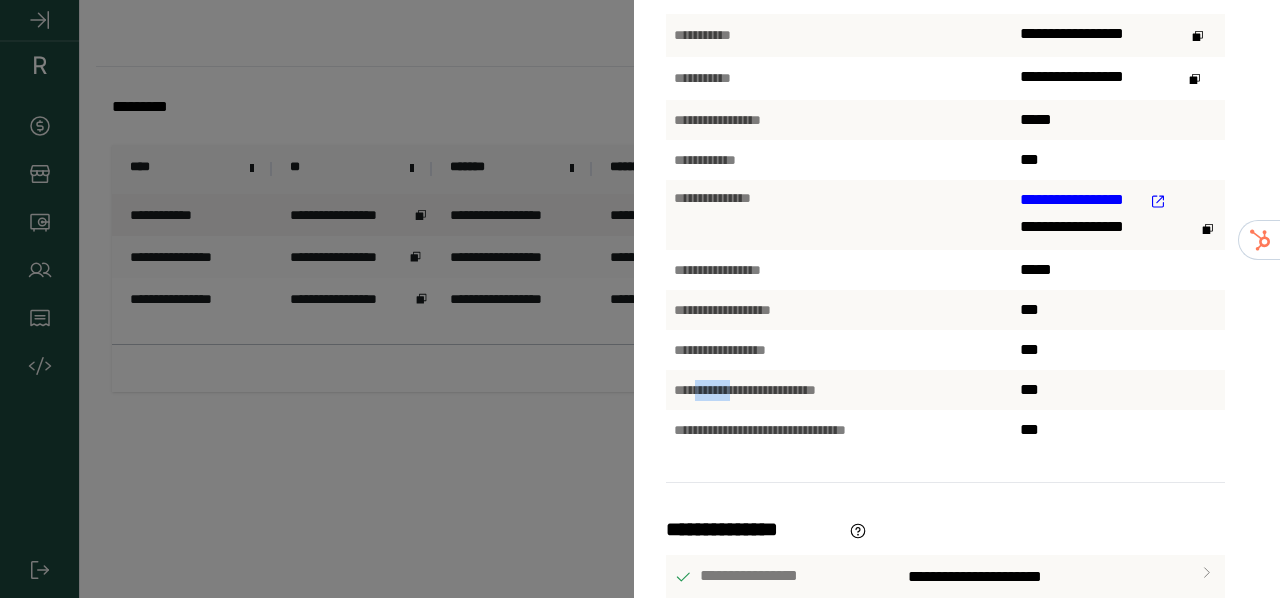 drag, startPoint x: 716, startPoint y: 449, endPoint x: 781, endPoint y: 445, distance: 65.12296 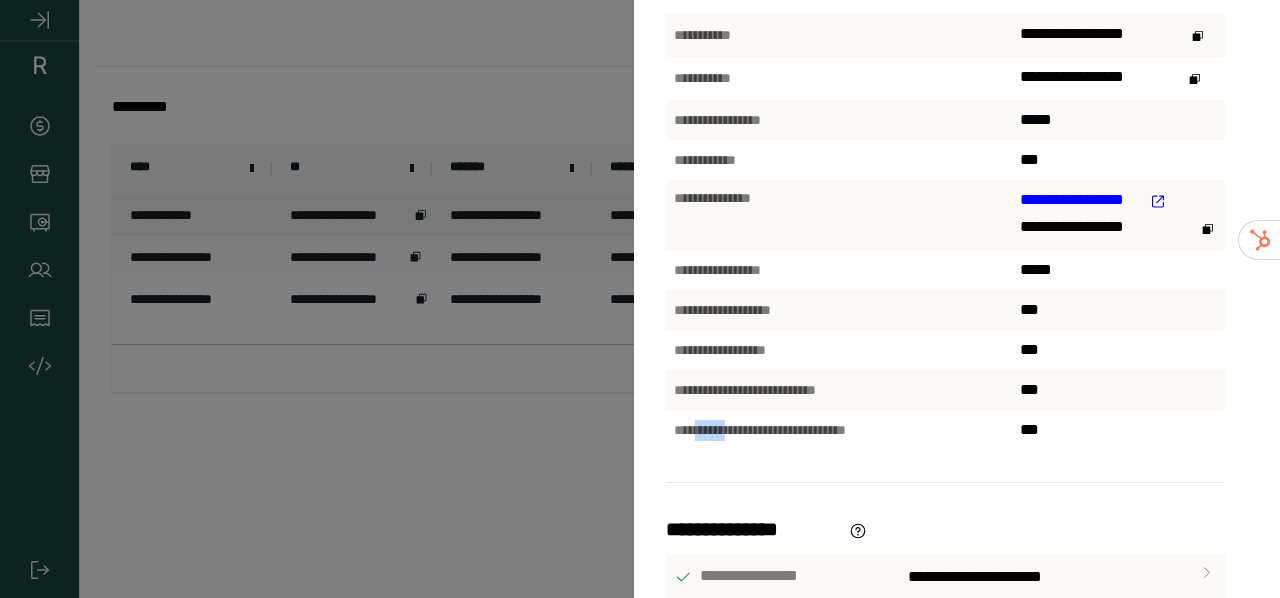 drag, startPoint x: 721, startPoint y: 488, endPoint x: 782, endPoint y: 485, distance: 61.073727 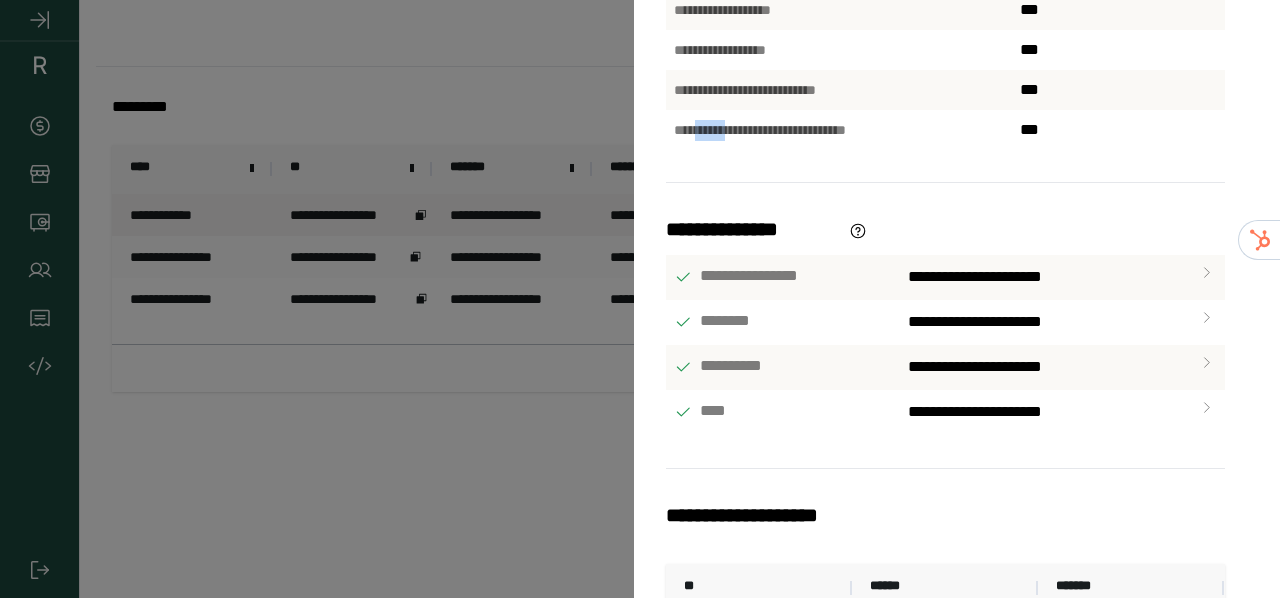 scroll, scrollTop: 700, scrollLeft: 0, axis: vertical 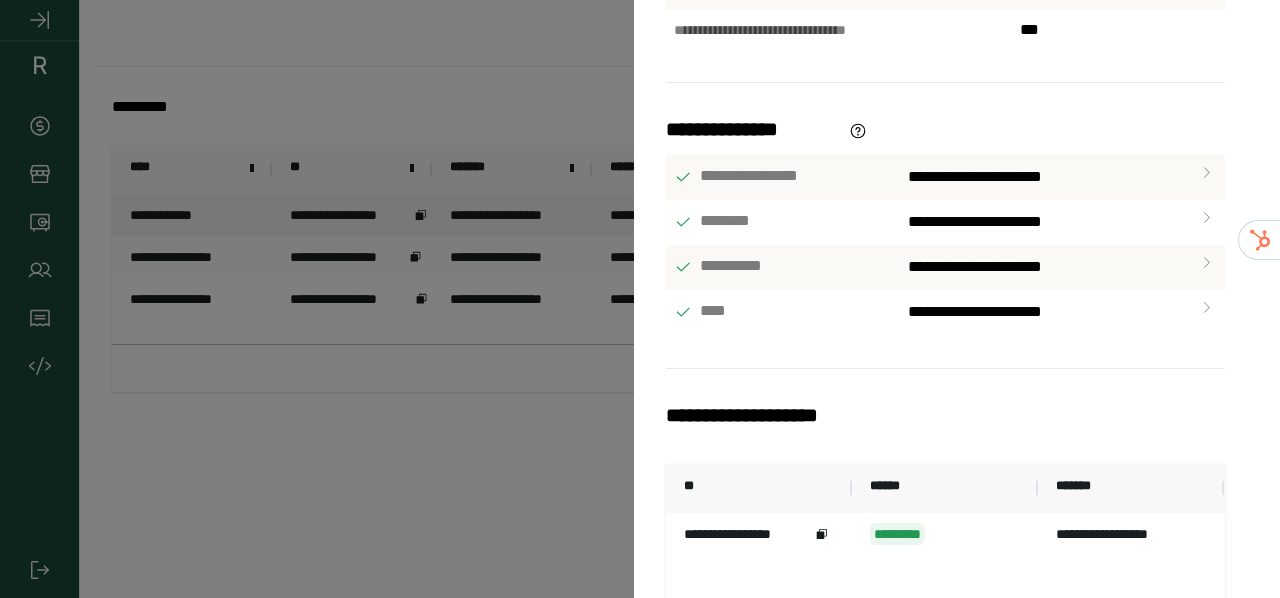 click on "**********" at bounding box center [1045, 177] 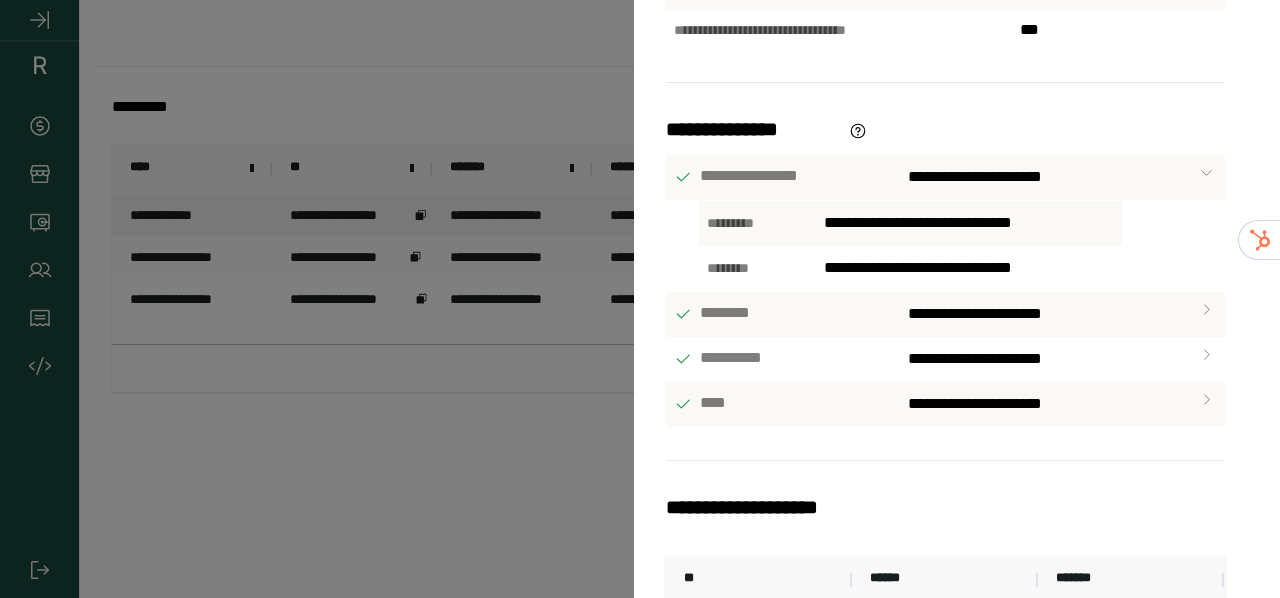 scroll, scrollTop: 974, scrollLeft: 0, axis: vertical 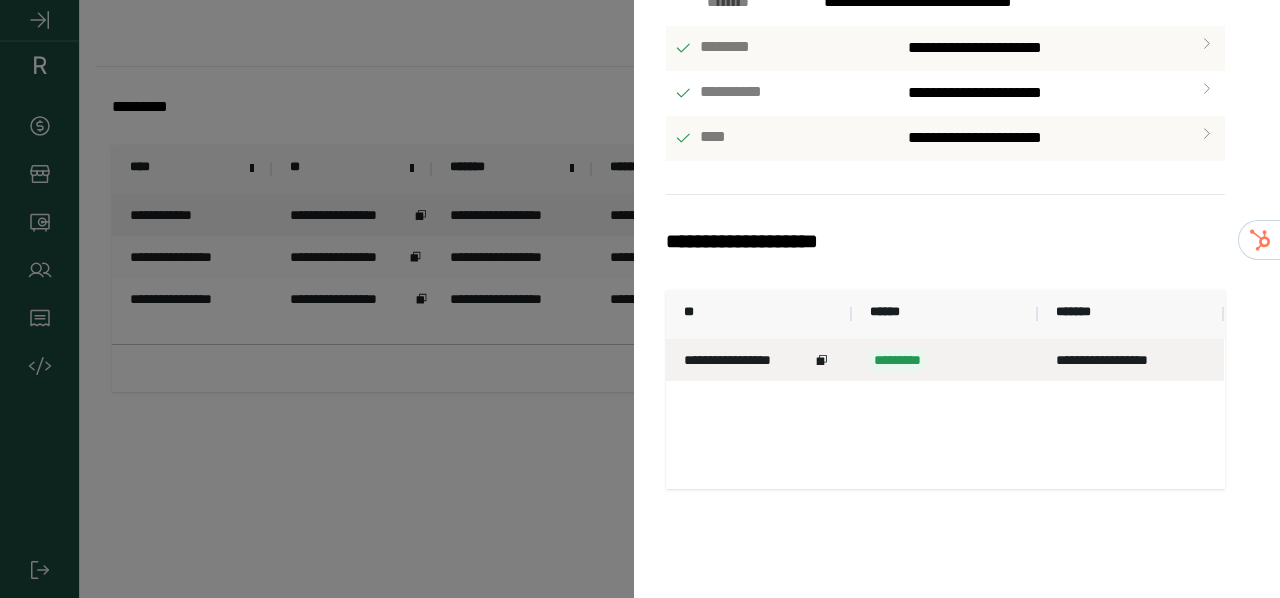 click on "**********" at bounding box center (747, 360) 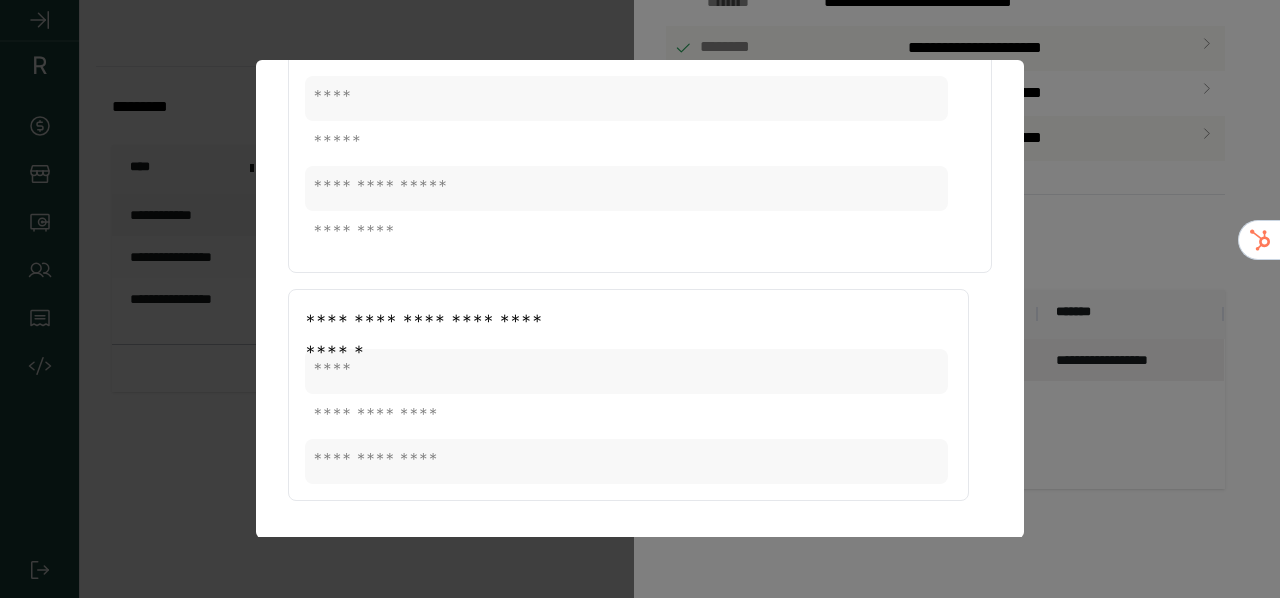 scroll, scrollTop: 1640, scrollLeft: 0, axis: vertical 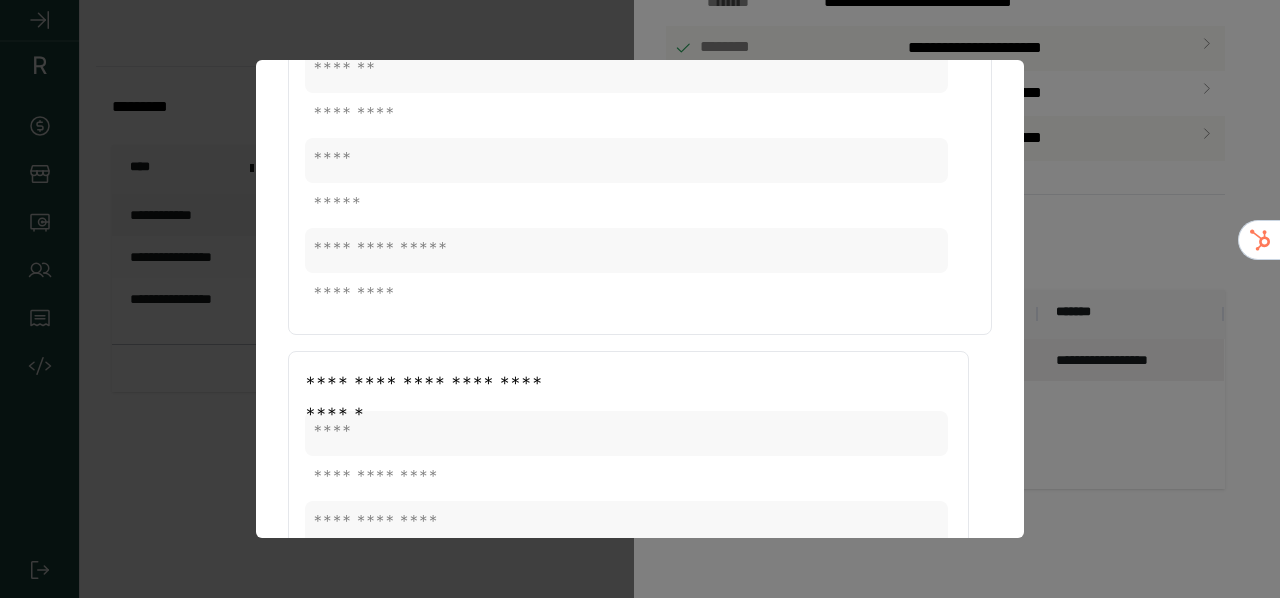 click at bounding box center [640, 299] 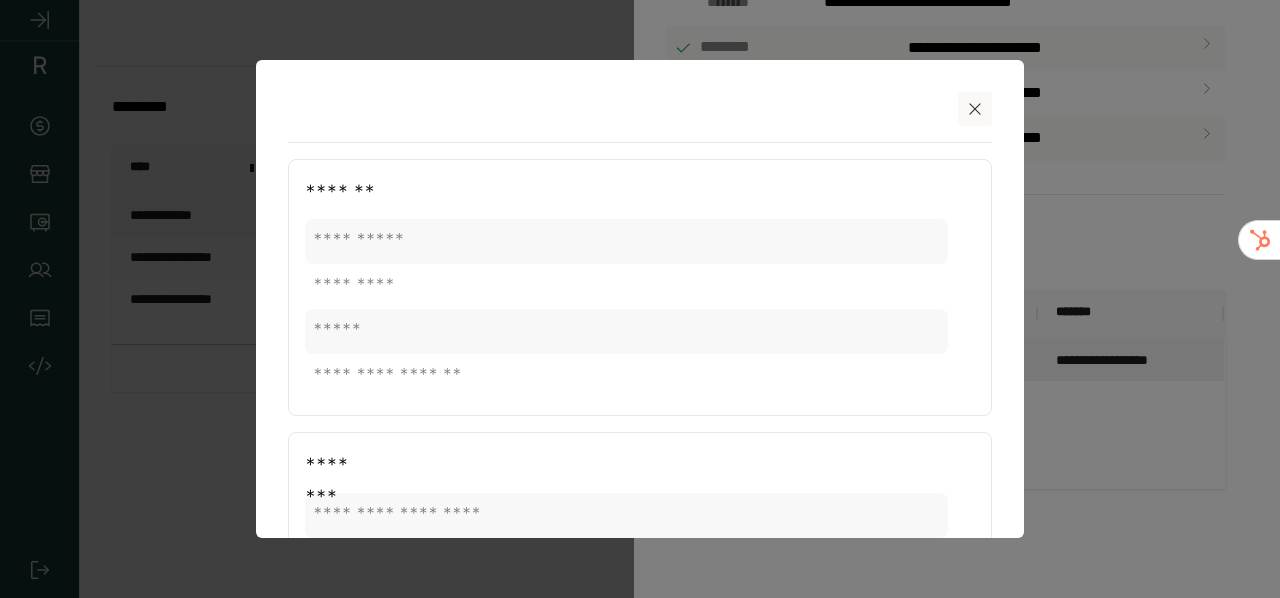 click 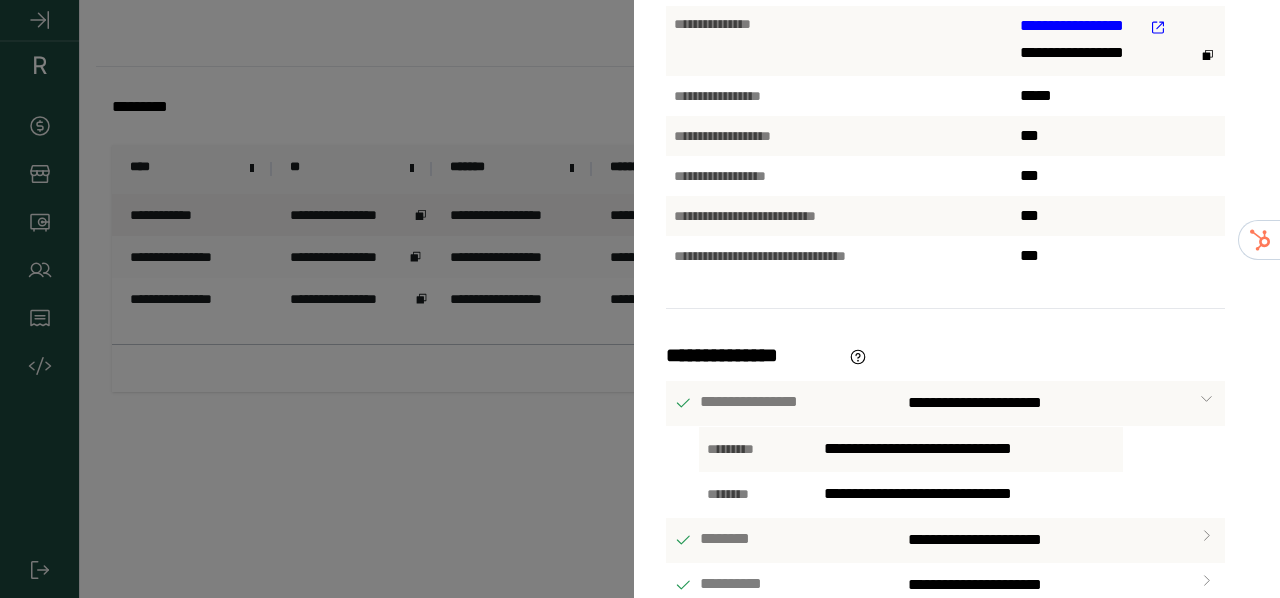 scroll, scrollTop: 0, scrollLeft: 0, axis: both 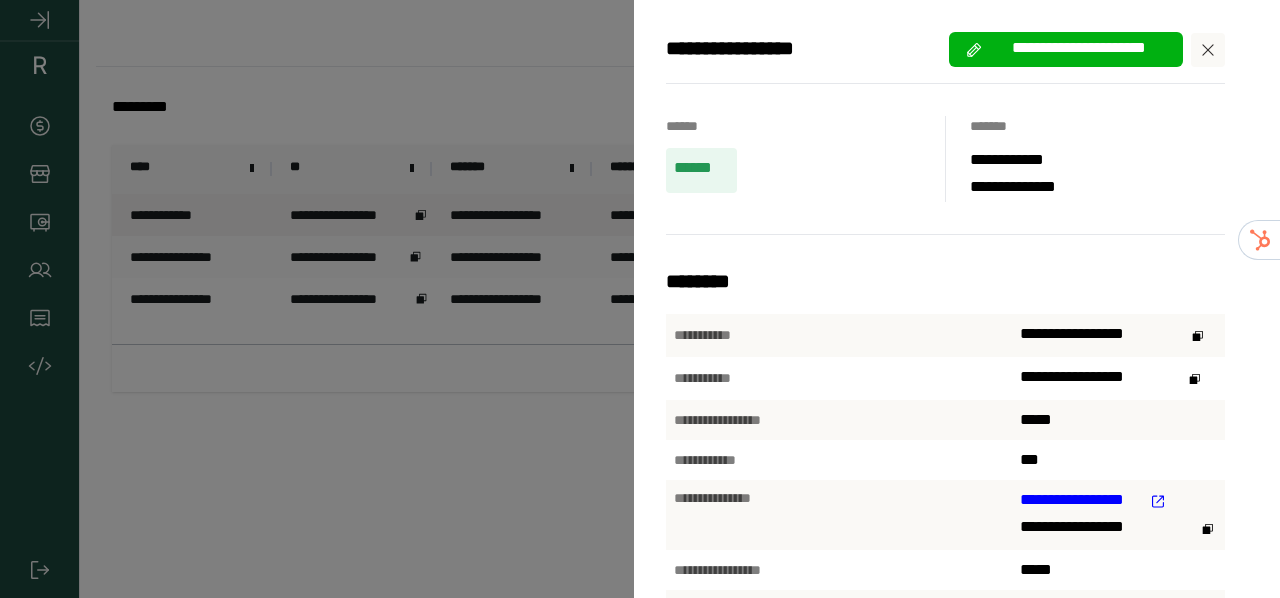 click 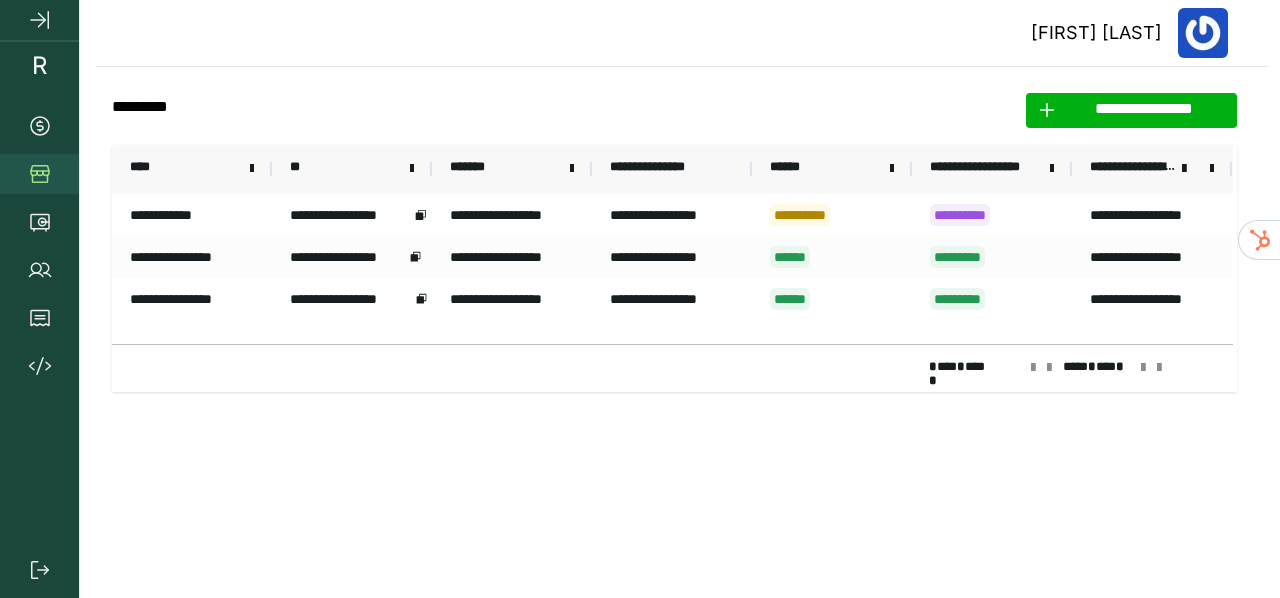 click at bounding box center (1203, 33) 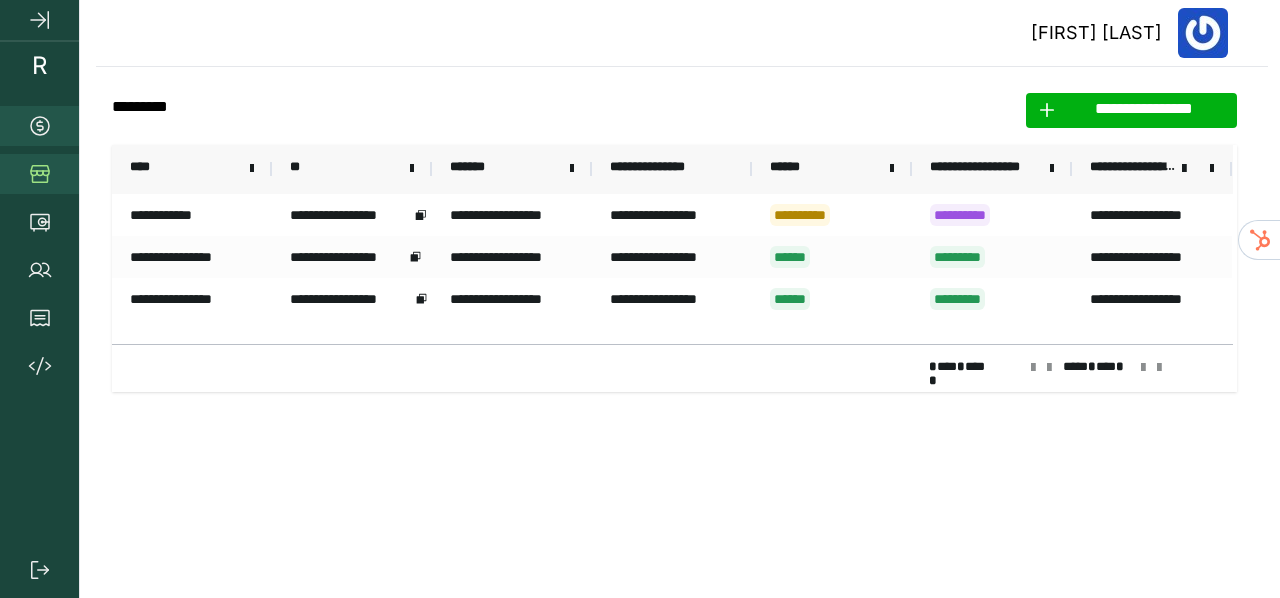 click 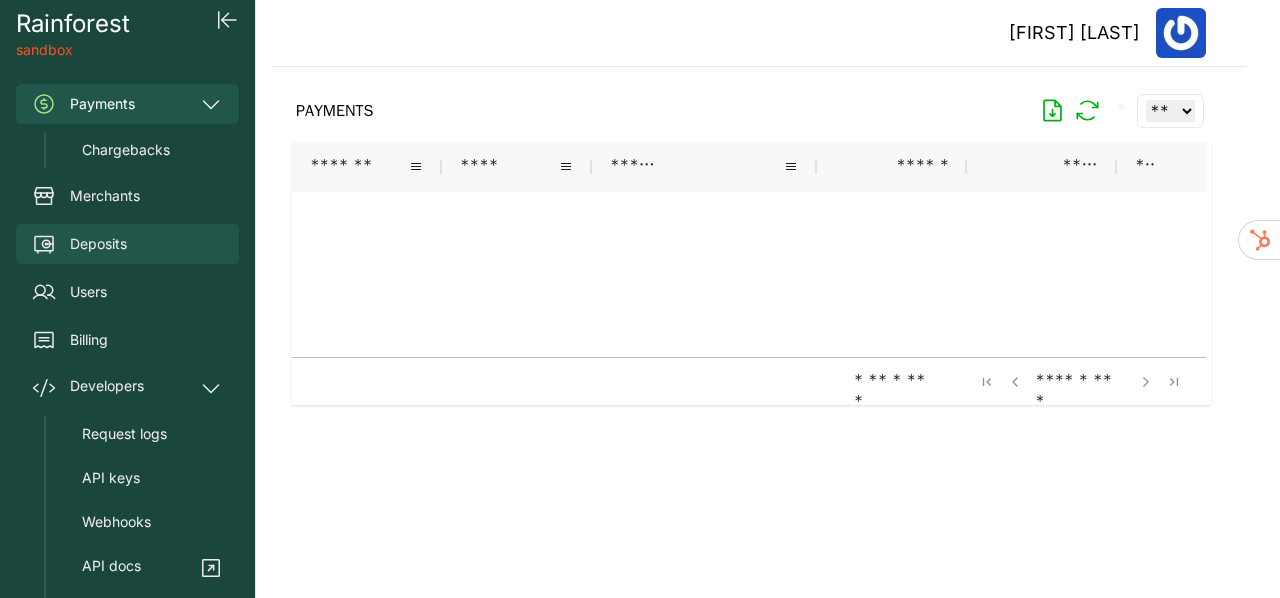 click on "Deposits" at bounding box center [98, 244] 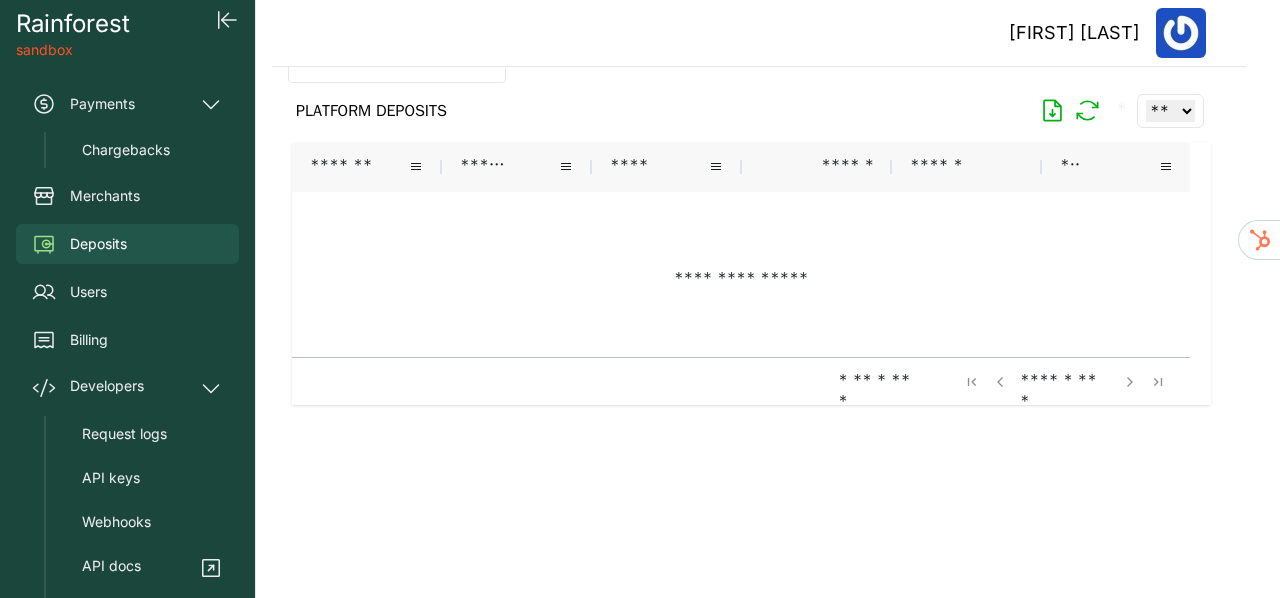scroll, scrollTop: 0, scrollLeft: 0, axis: both 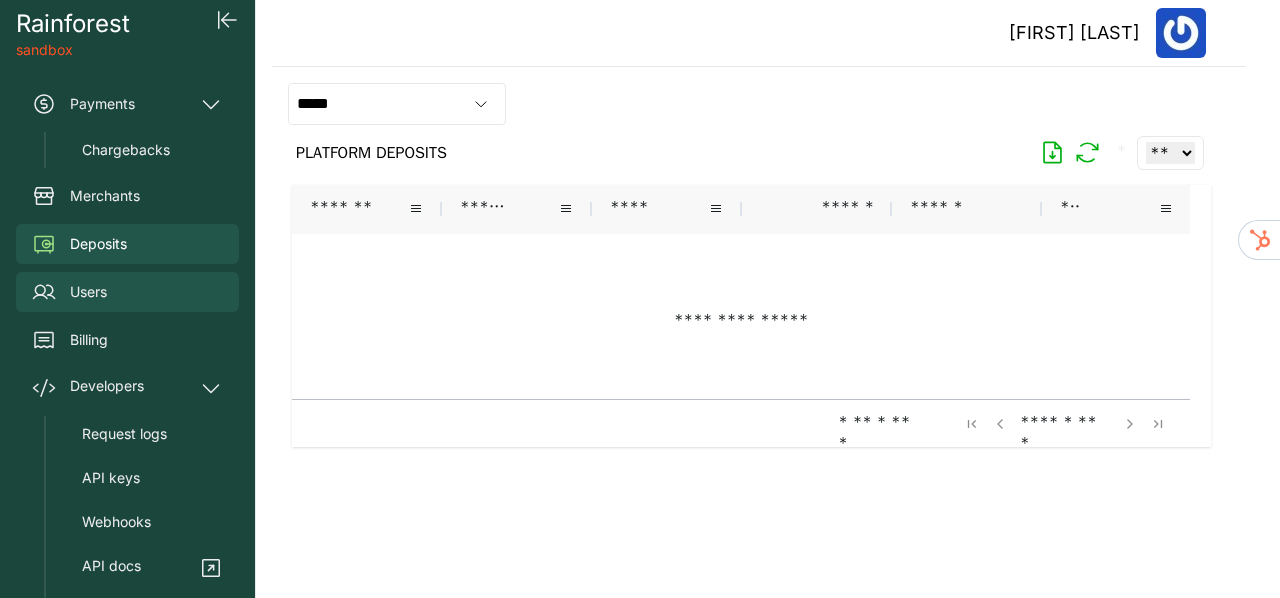 click on "Users" at bounding box center [88, 292] 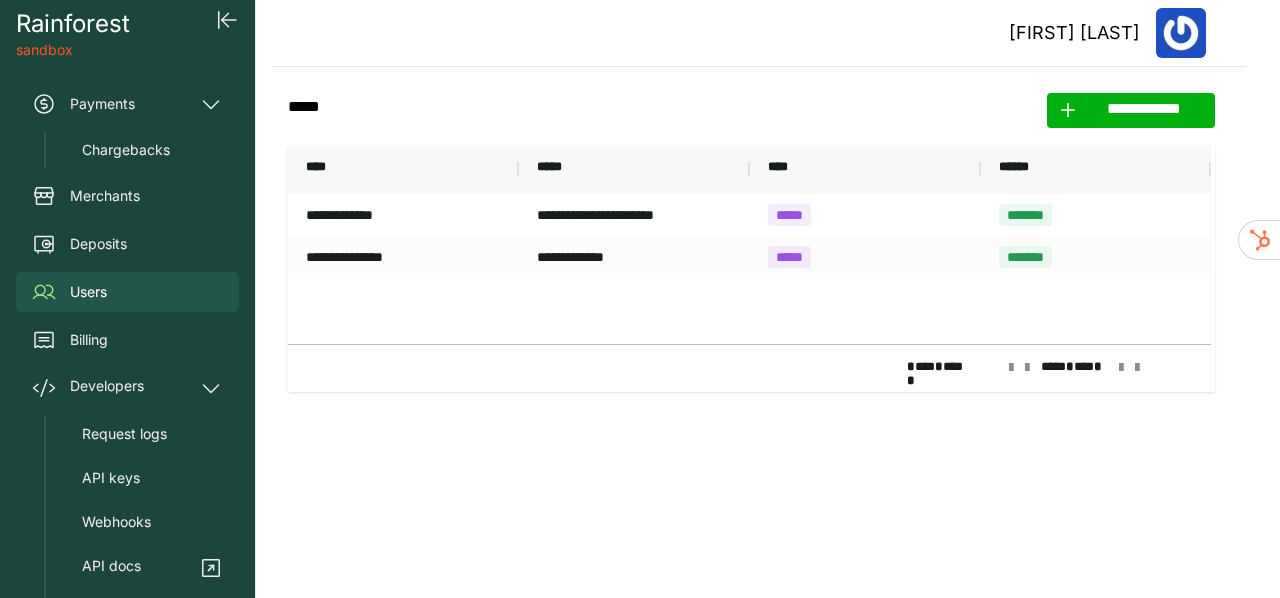 scroll, scrollTop: 171, scrollLeft: 0, axis: vertical 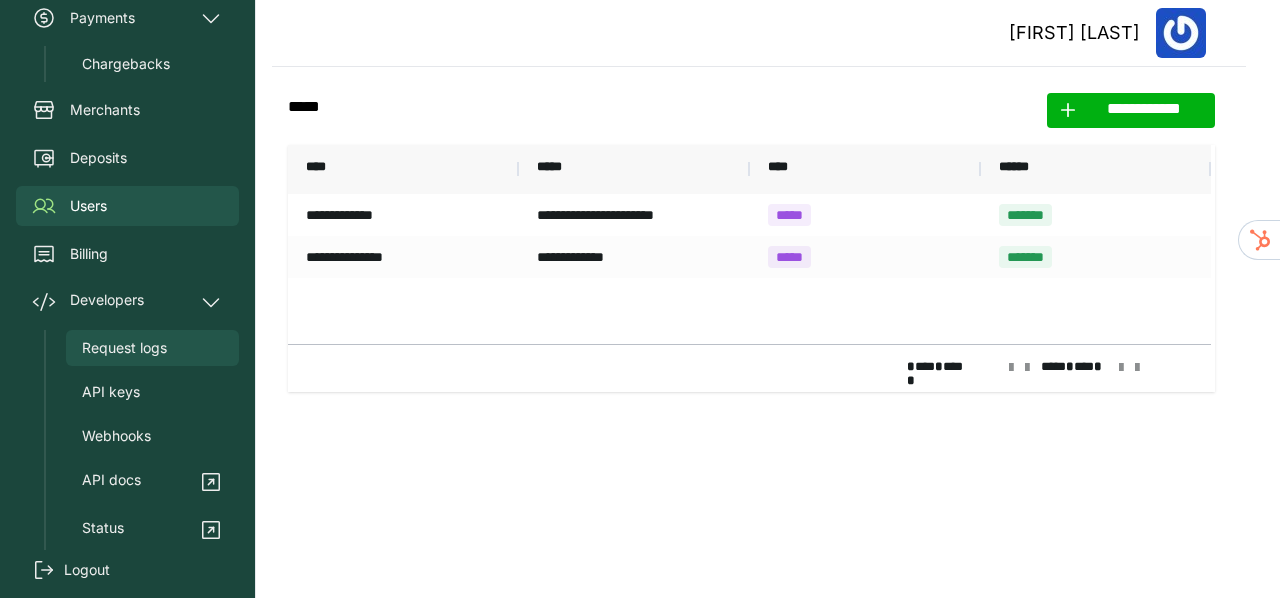 click on "Request logs" at bounding box center (124, 348) 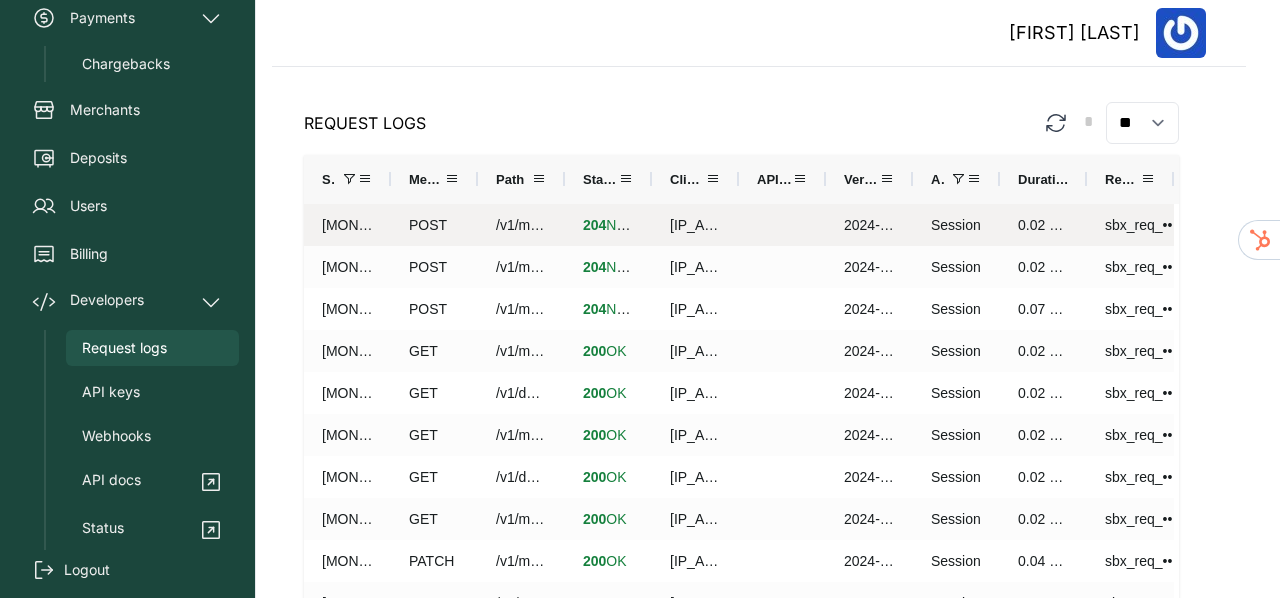 click on "204  No Content" at bounding box center [630, 225] 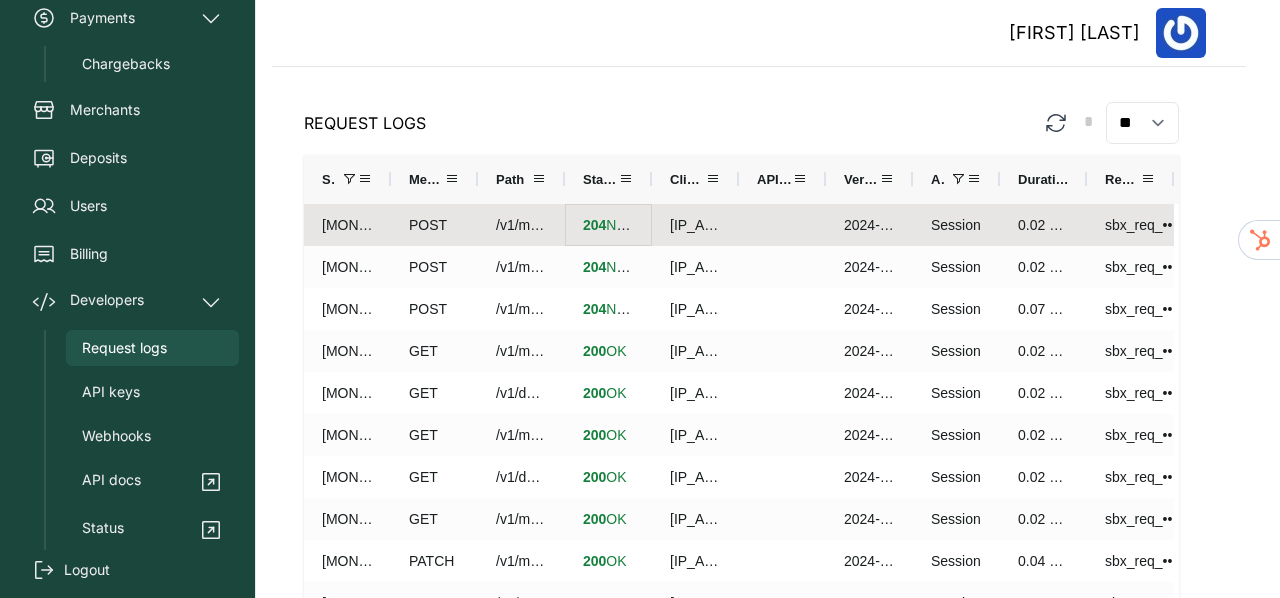click on "204" at bounding box center [594, 225] 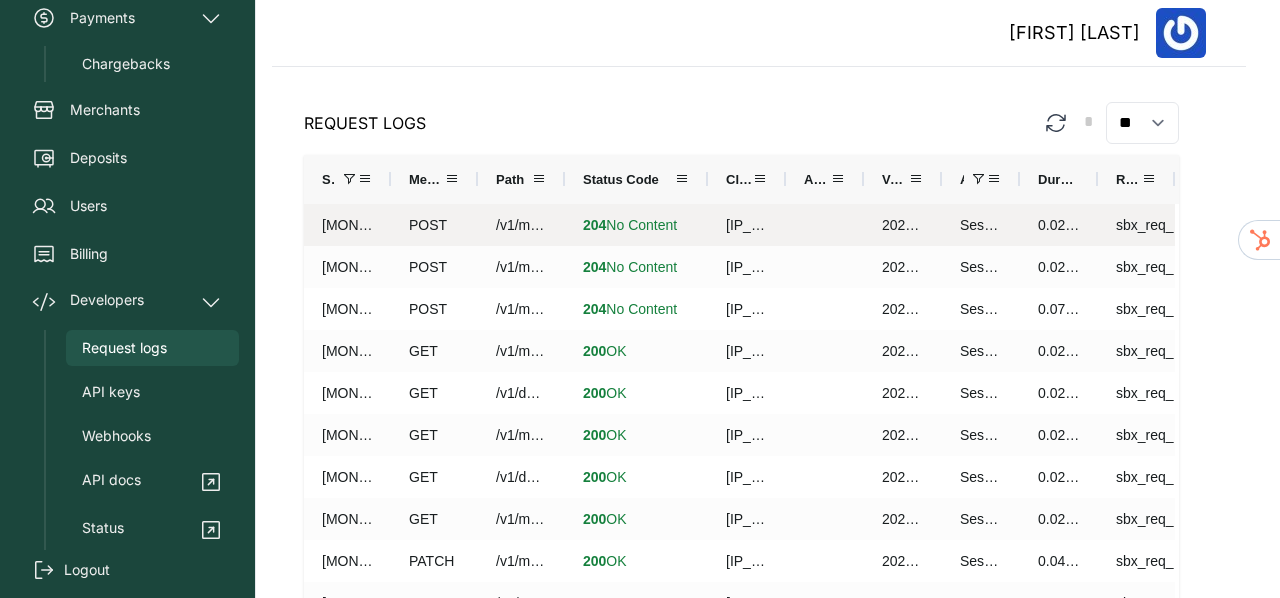 drag, startPoint x: 743, startPoint y: 189, endPoint x: 635, endPoint y: 117, distance: 129.79985 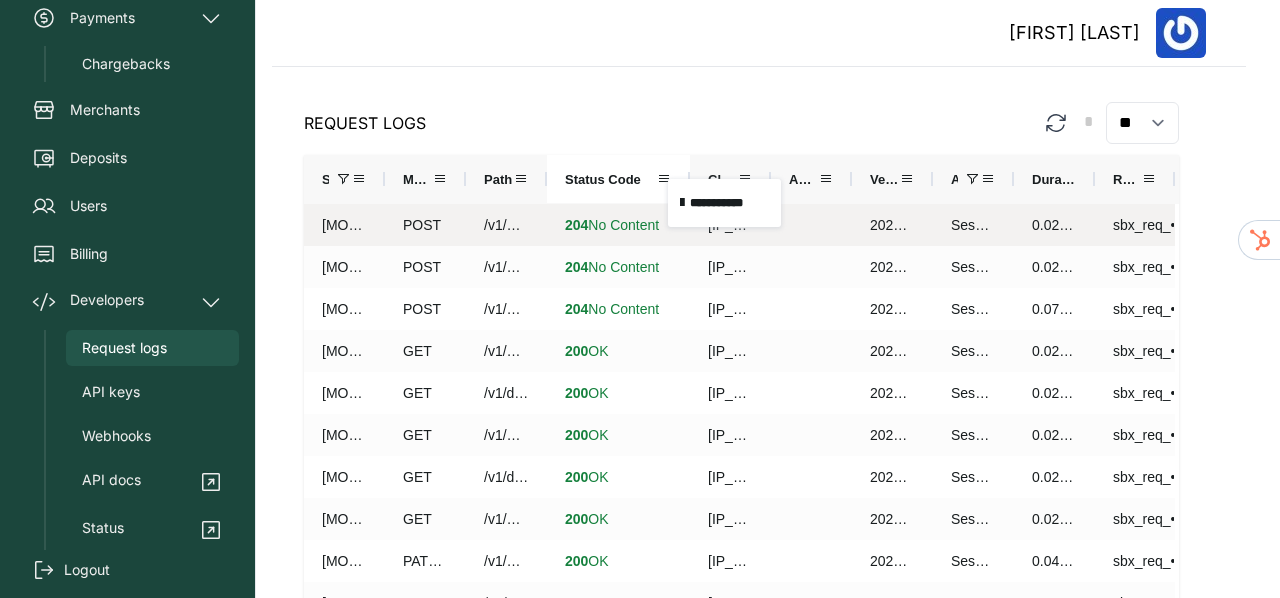 drag, startPoint x: 603, startPoint y: 192, endPoint x: 678, endPoint y: 191, distance: 75.00667 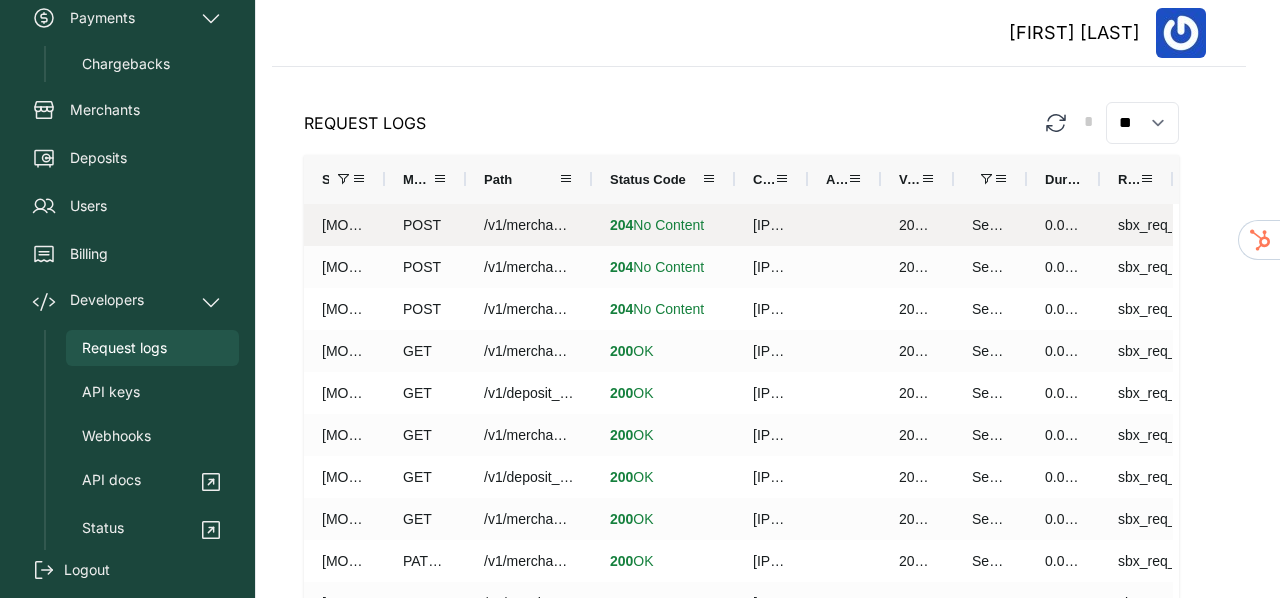 drag, startPoint x: 584, startPoint y: 191, endPoint x: 629, endPoint y: 189, distance: 45.044422 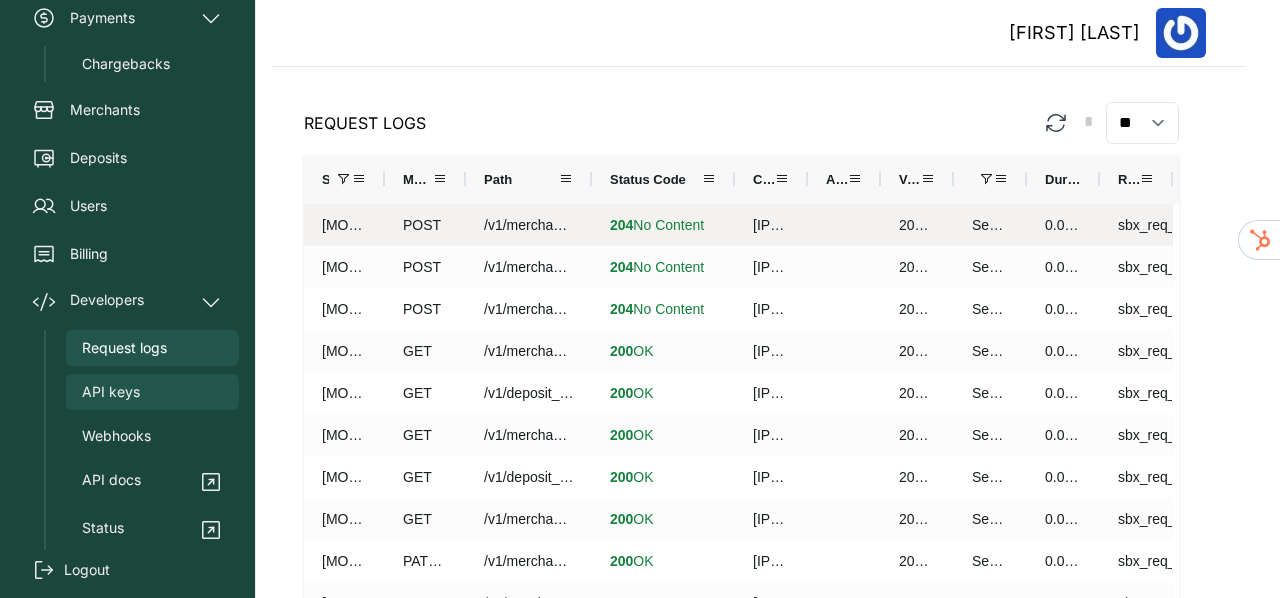 click on "API keys" at bounding box center (152, 392) 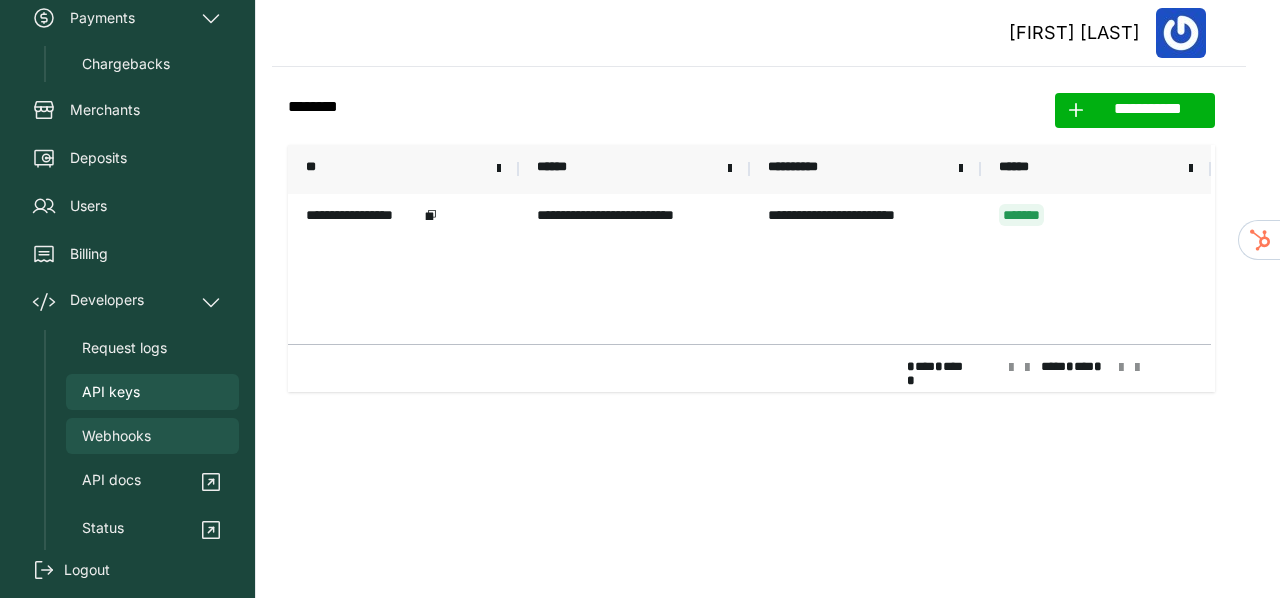 click on "Webhooks" at bounding box center (116, 436) 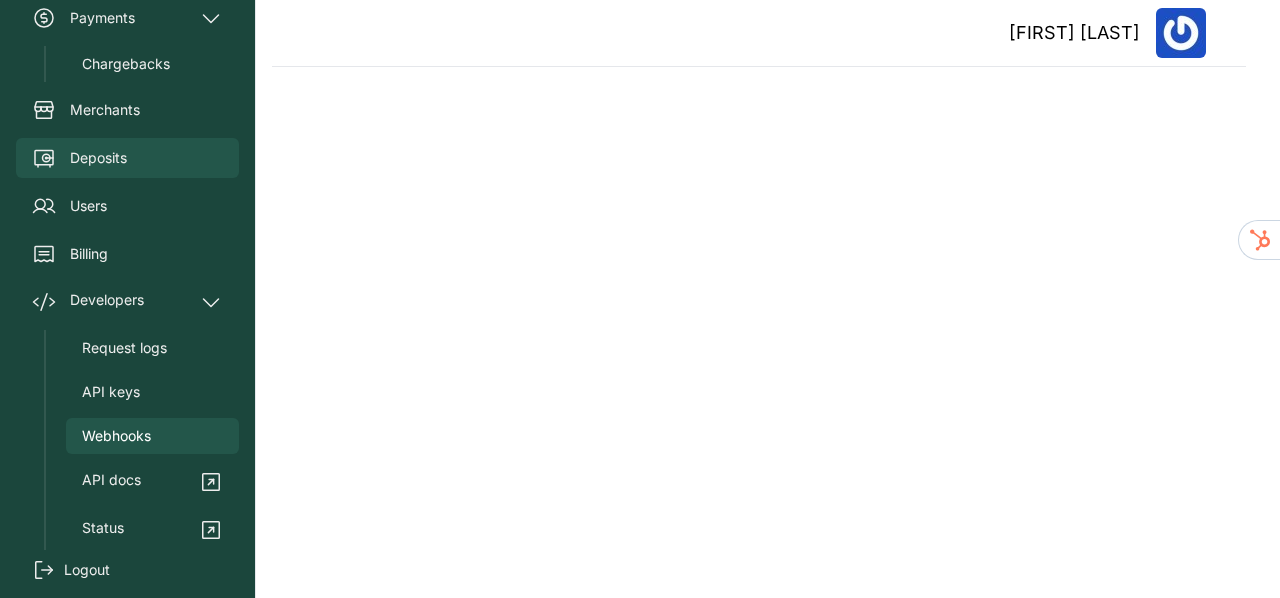 scroll, scrollTop: 0, scrollLeft: 0, axis: both 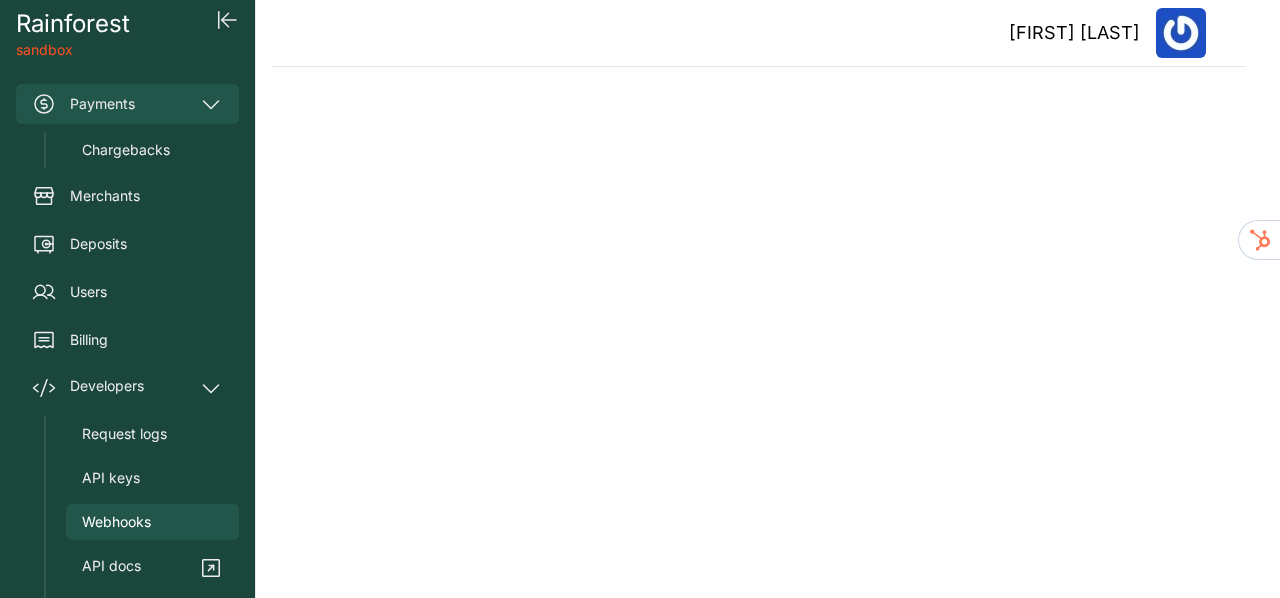 click on "Payments" at bounding box center [127, 104] 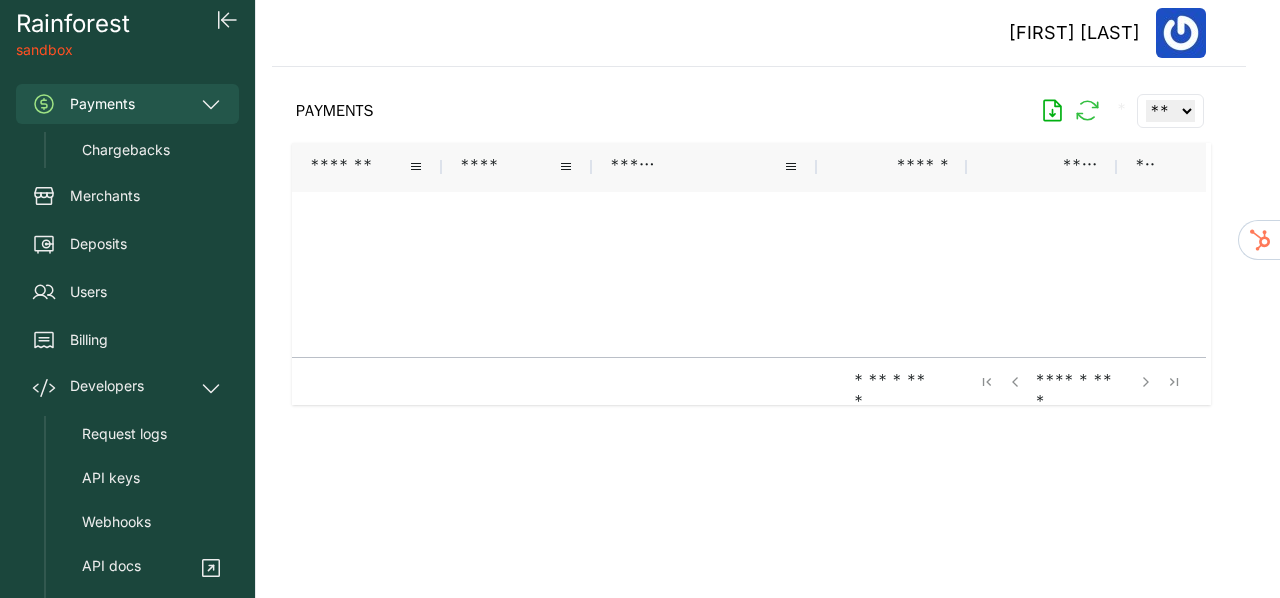 click 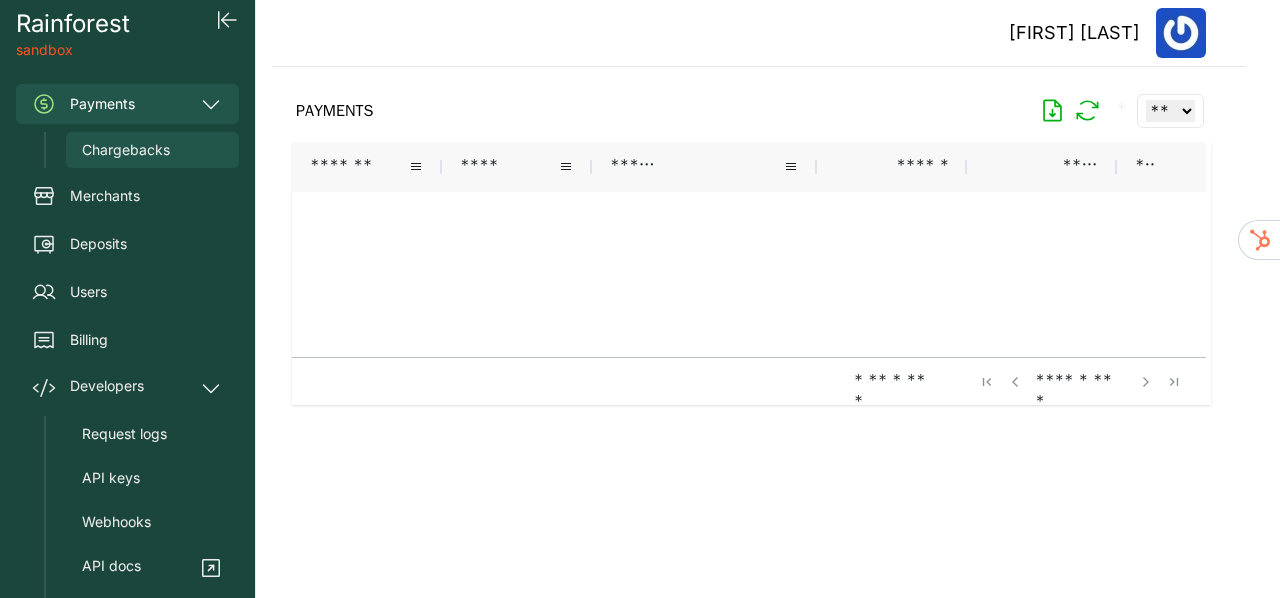 click on "Chargebacks" at bounding box center (152, 150) 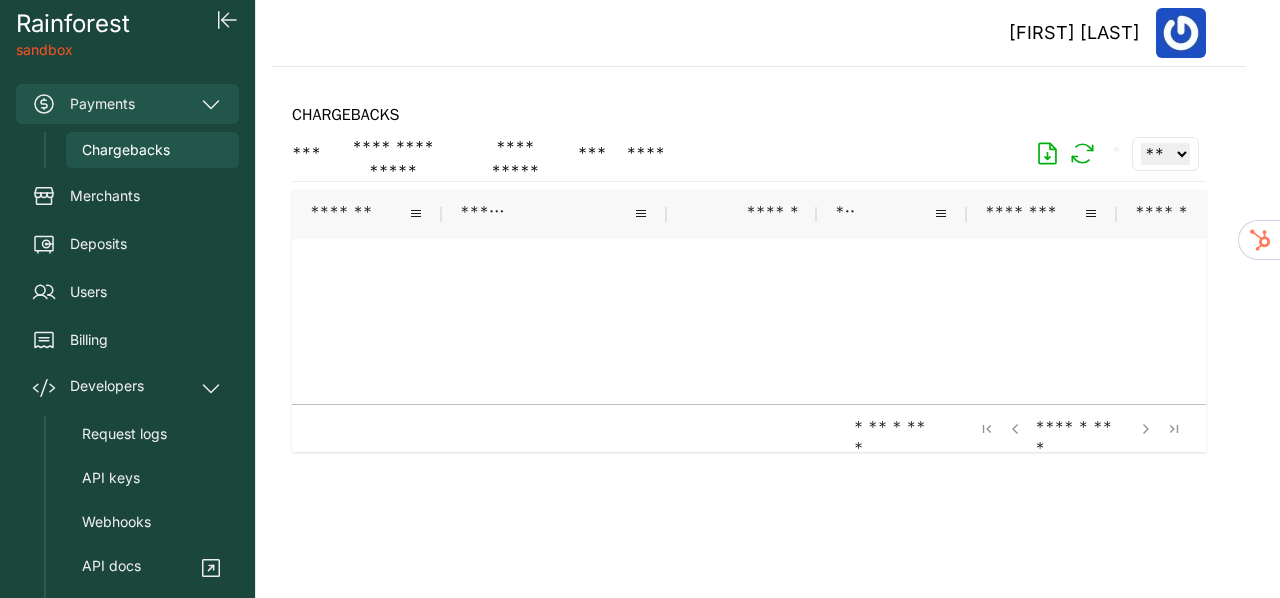 click on "Payments" at bounding box center (127, 104) 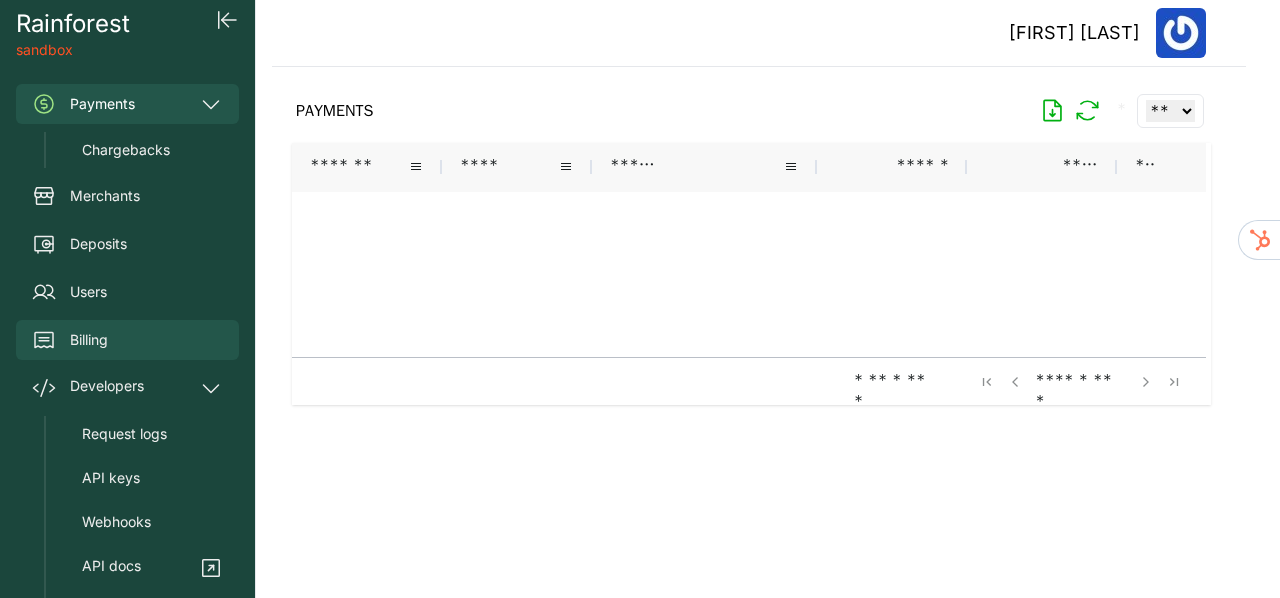 click on "Billing" at bounding box center (127, 340) 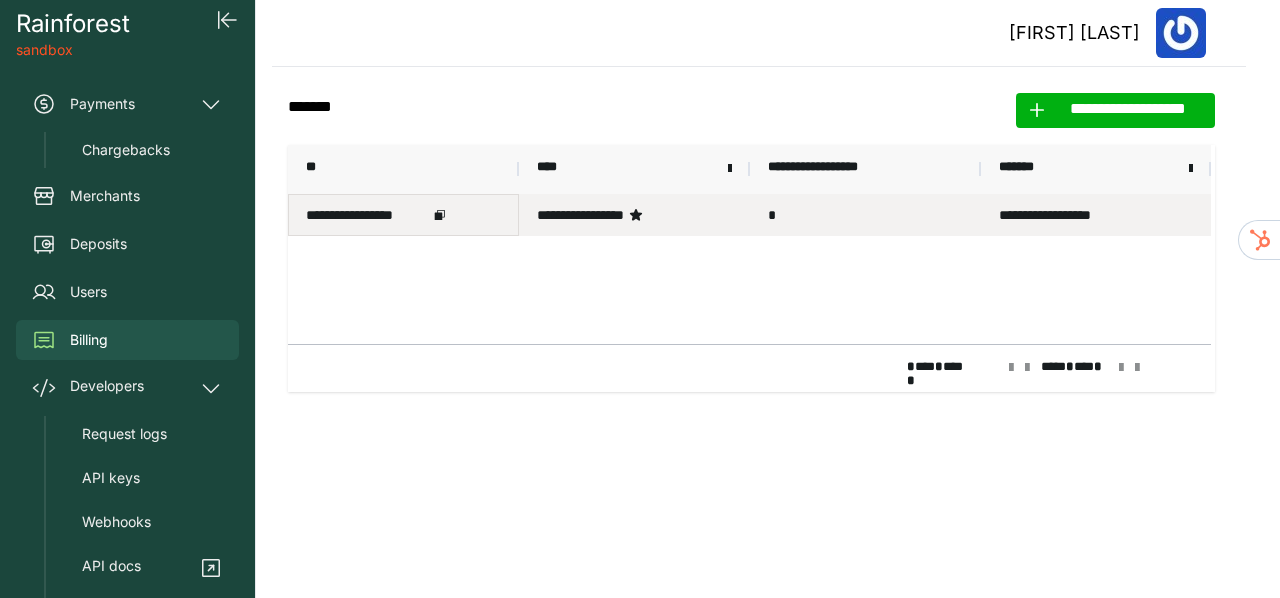 click on "**********" at bounding box center [367, 215] 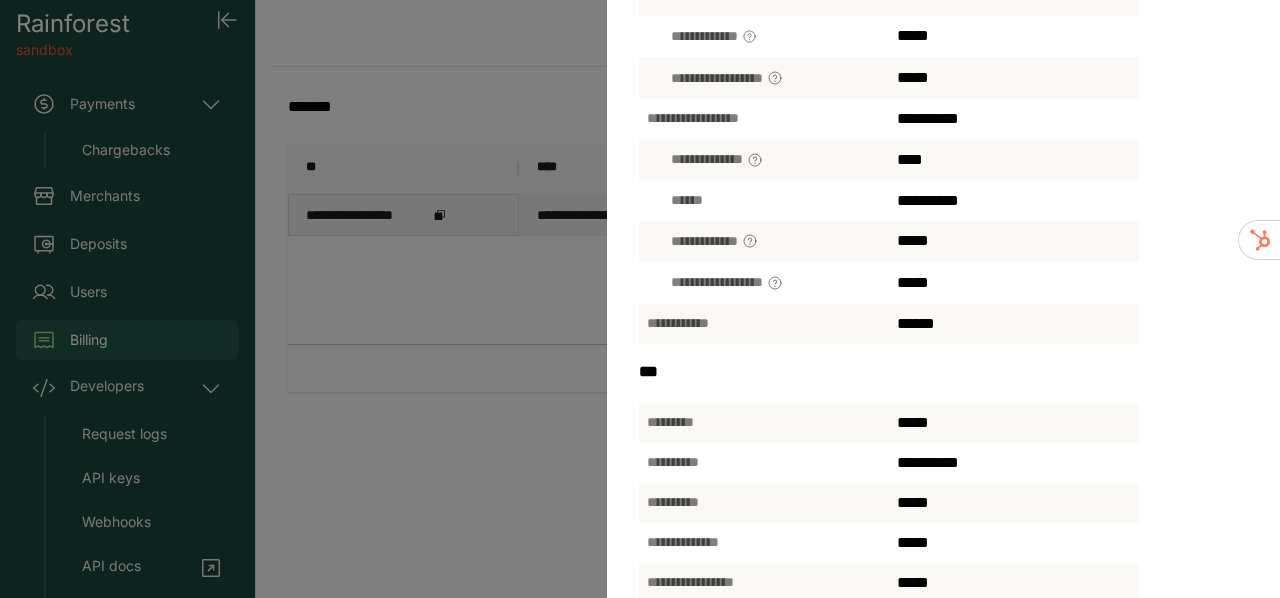 scroll, scrollTop: 0, scrollLeft: 0, axis: both 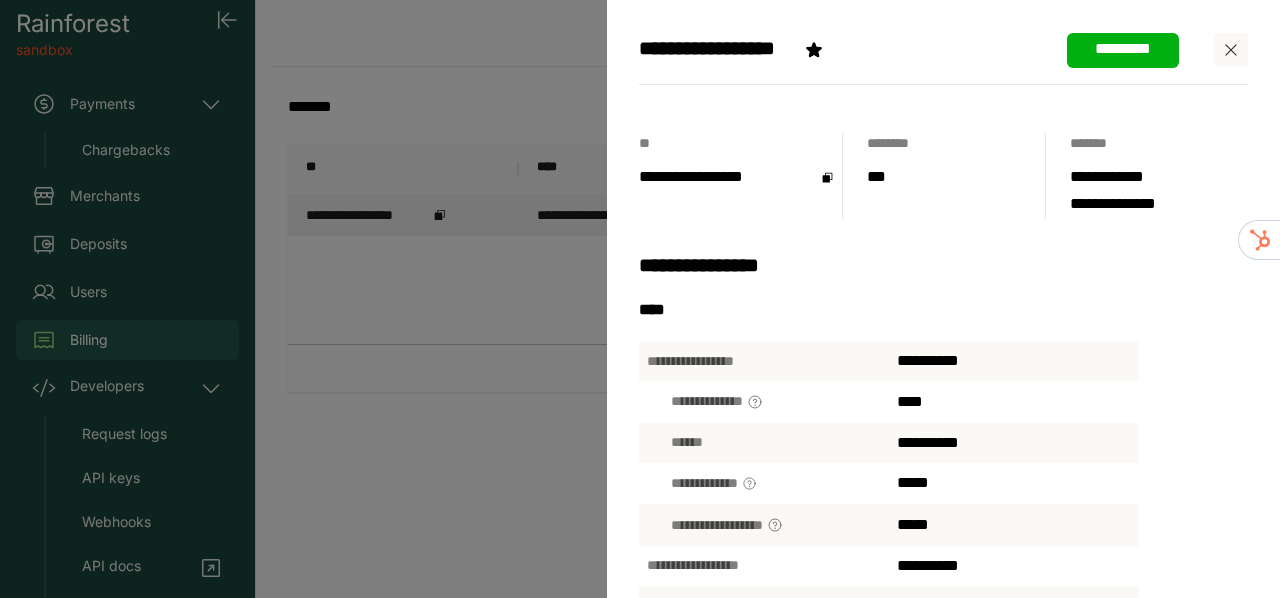 click 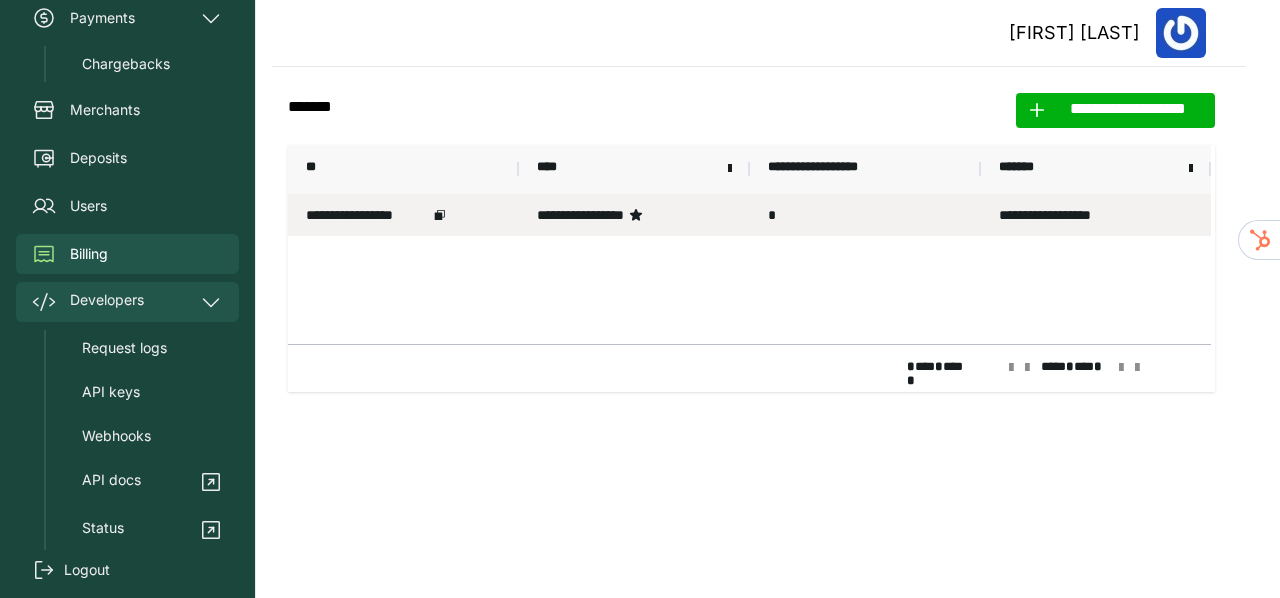 scroll, scrollTop: 171, scrollLeft: 0, axis: vertical 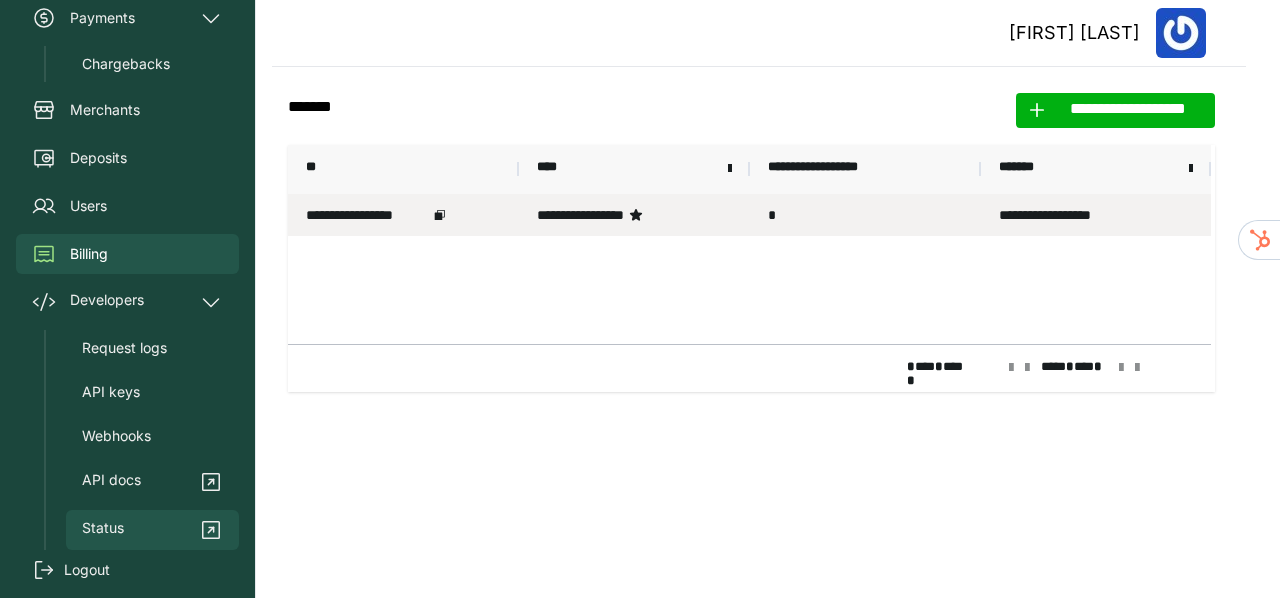 click on "Status" at bounding box center (103, 530) 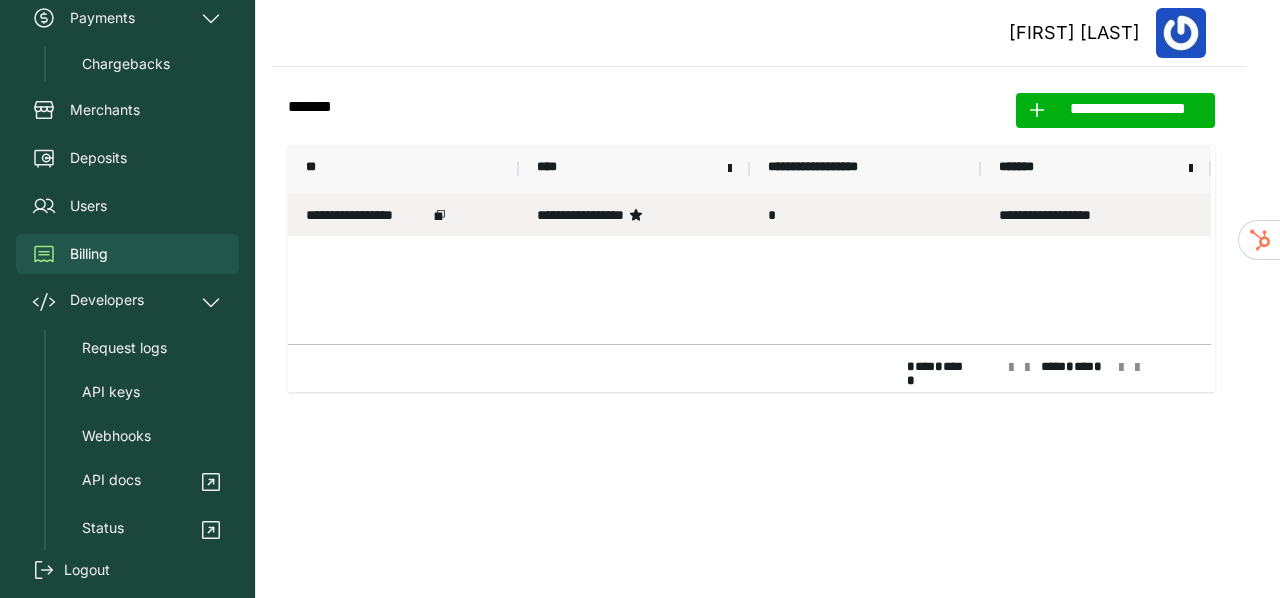 scroll, scrollTop: 0, scrollLeft: 0, axis: both 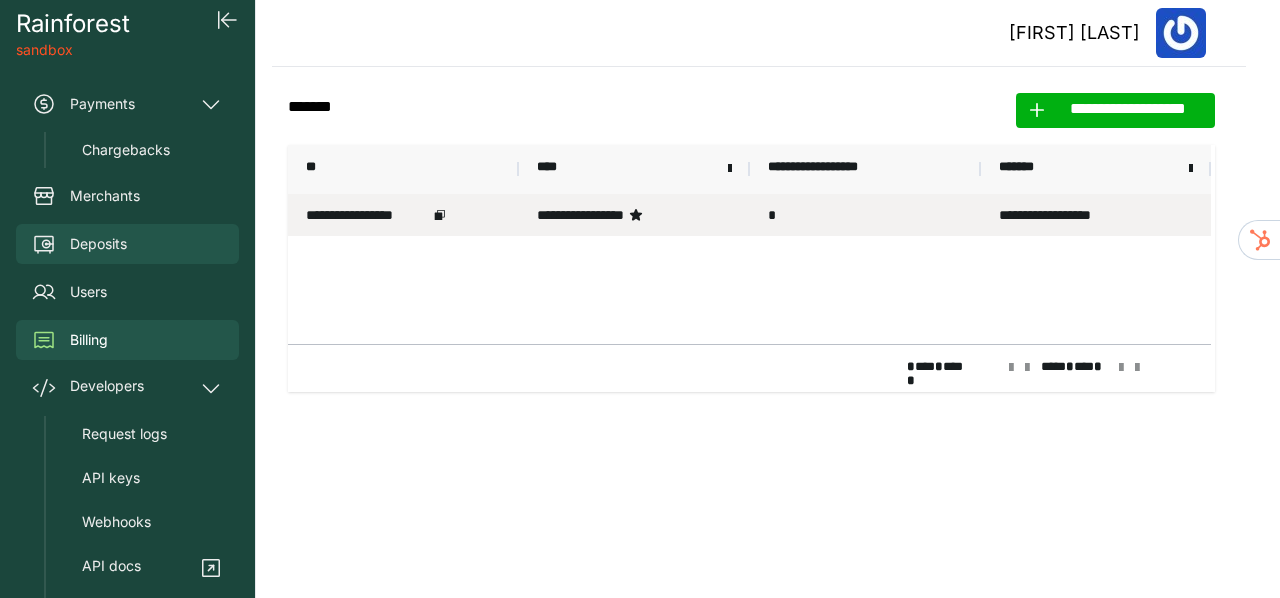 click on "Deposits" at bounding box center [98, 244] 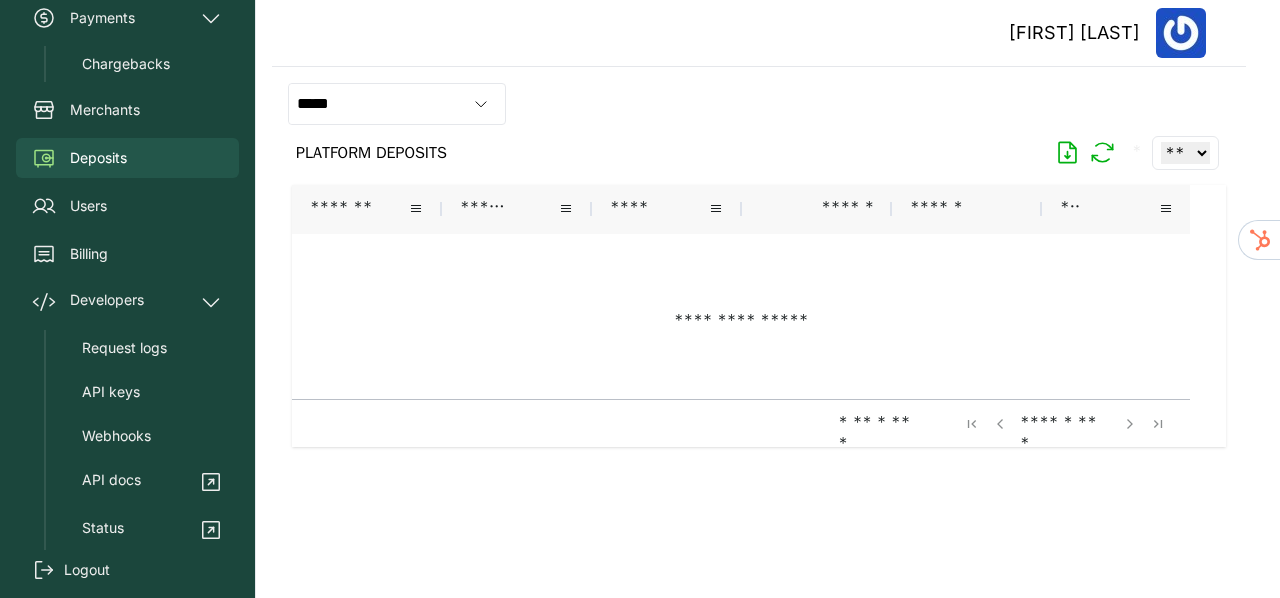 scroll, scrollTop: 0, scrollLeft: 0, axis: both 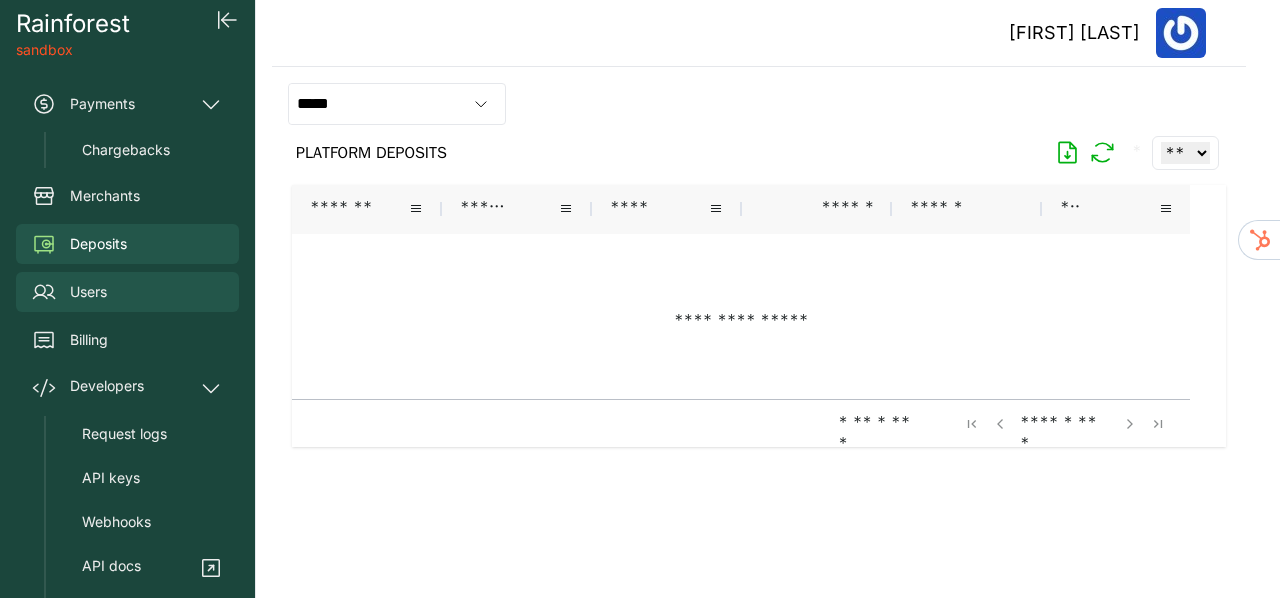click on "Users" at bounding box center (88, 292) 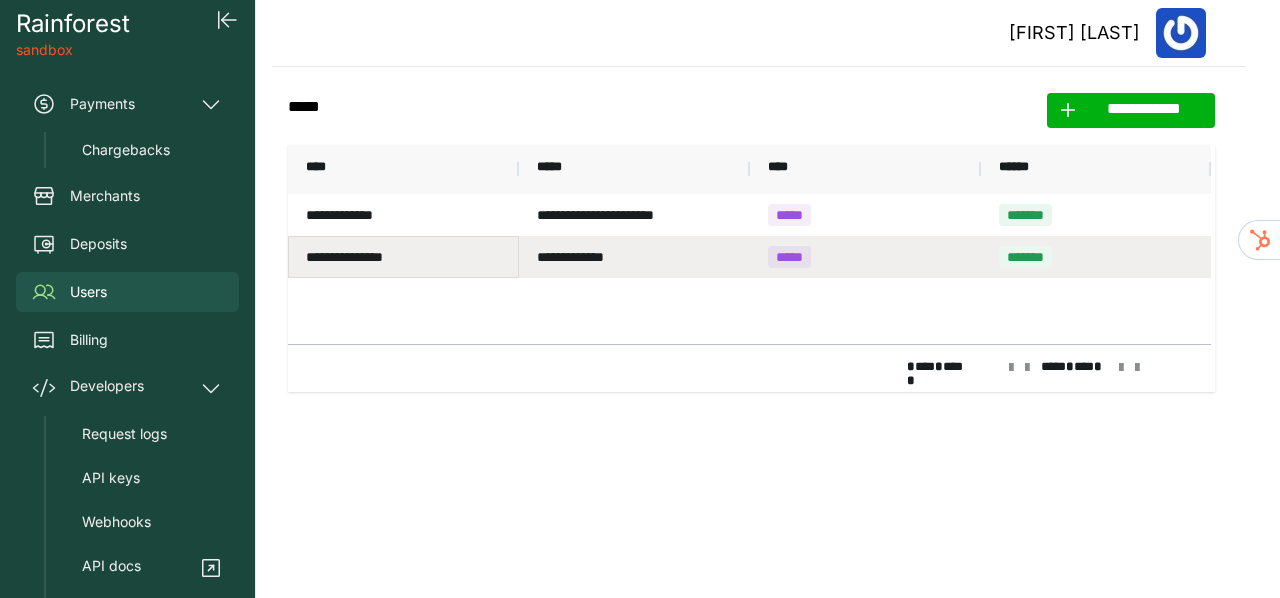 click on "**********" at bounding box center (403, 257) 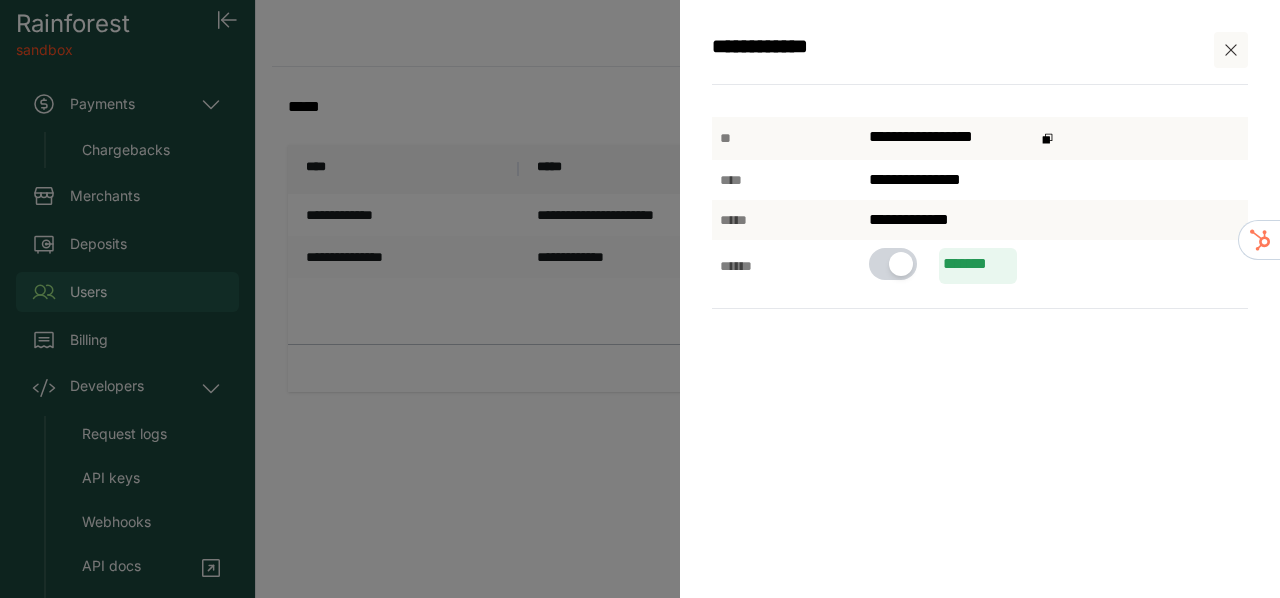 click 